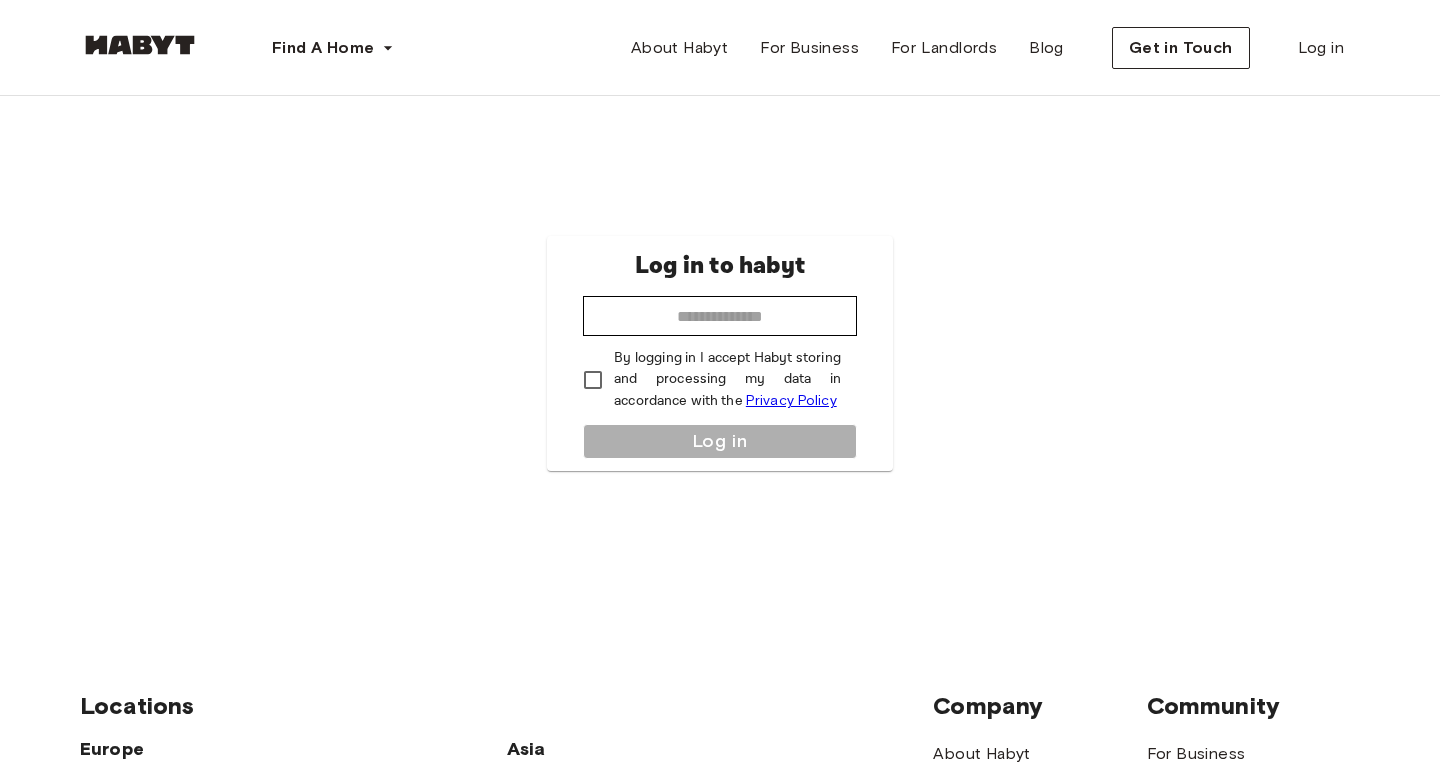 scroll, scrollTop: 88, scrollLeft: 0, axis: vertical 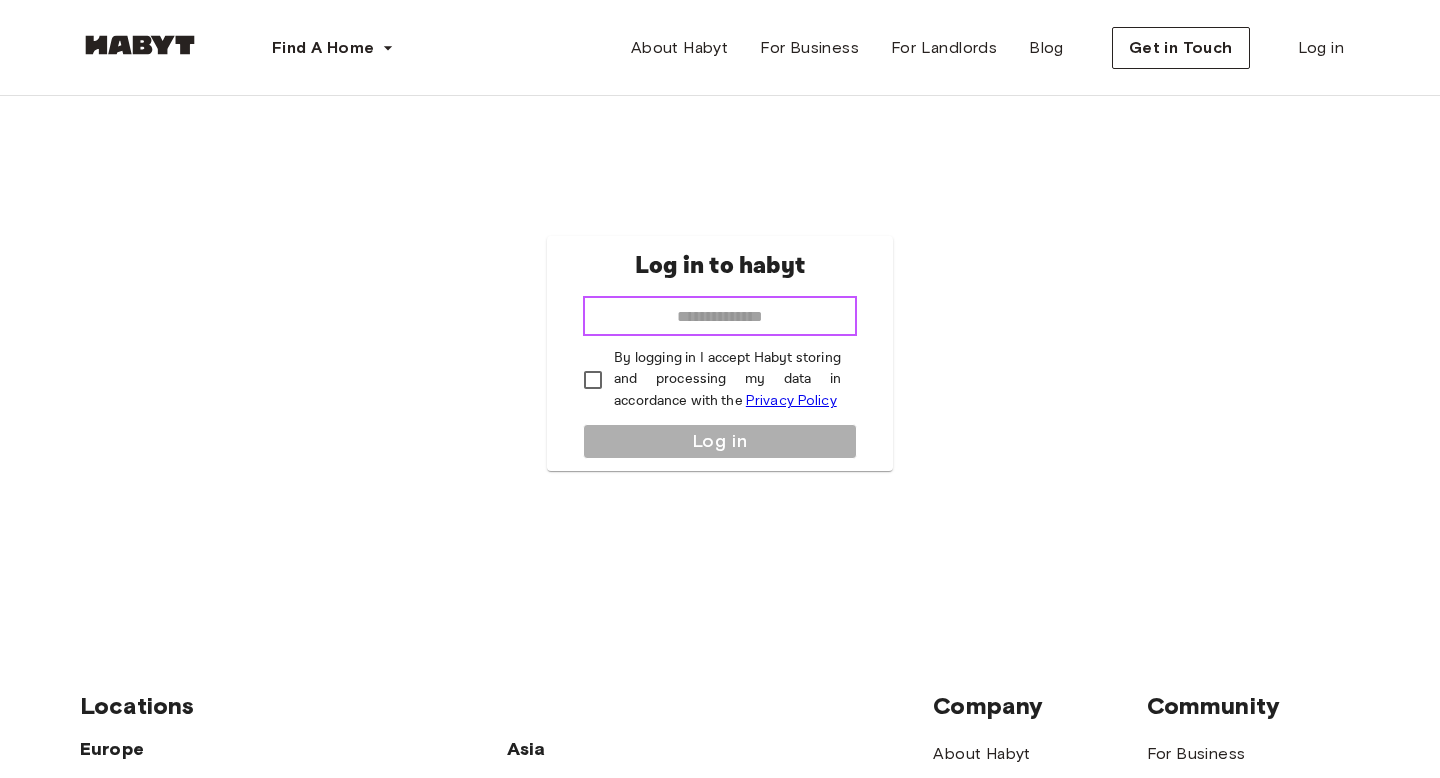 click at bounding box center [720, 316] 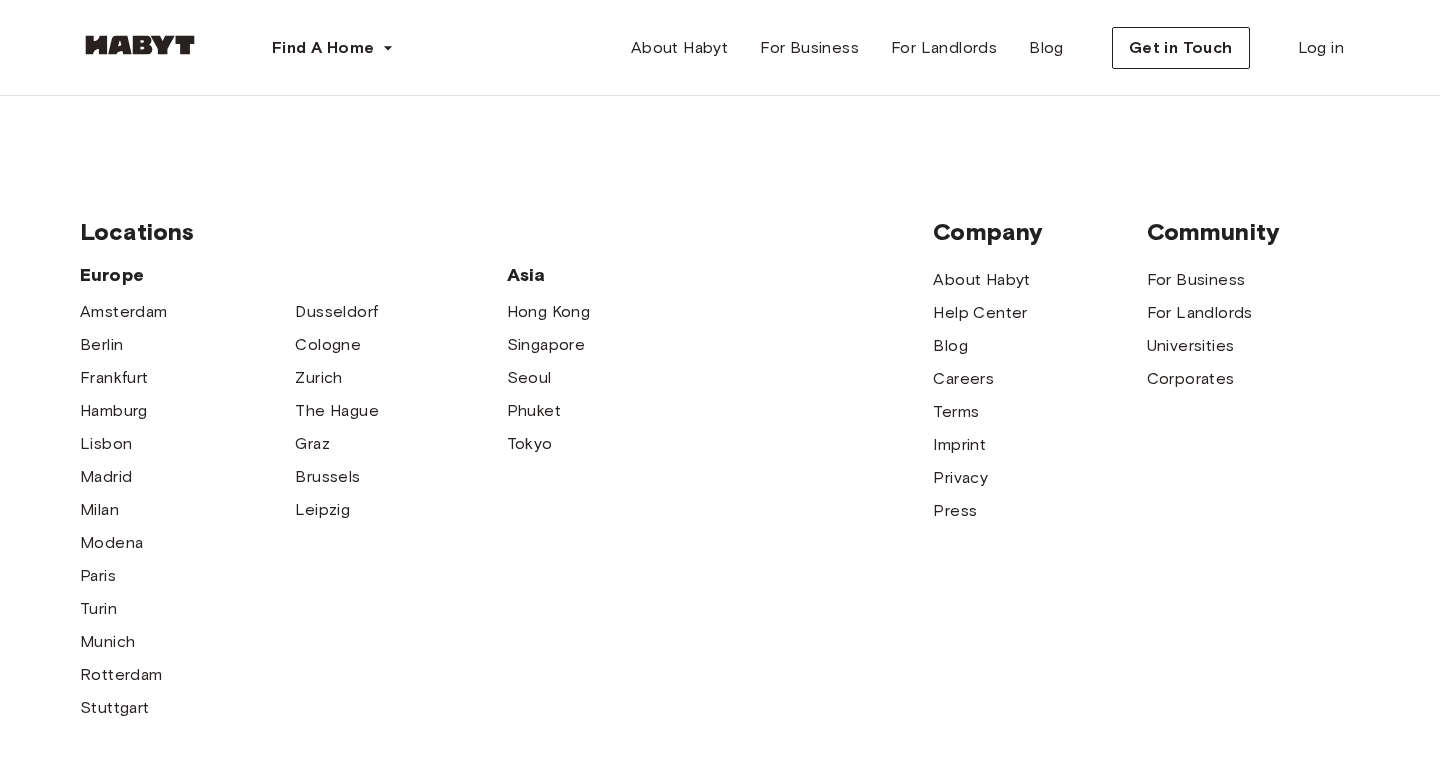 scroll, scrollTop: 0, scrollLeft: 0, axis: both 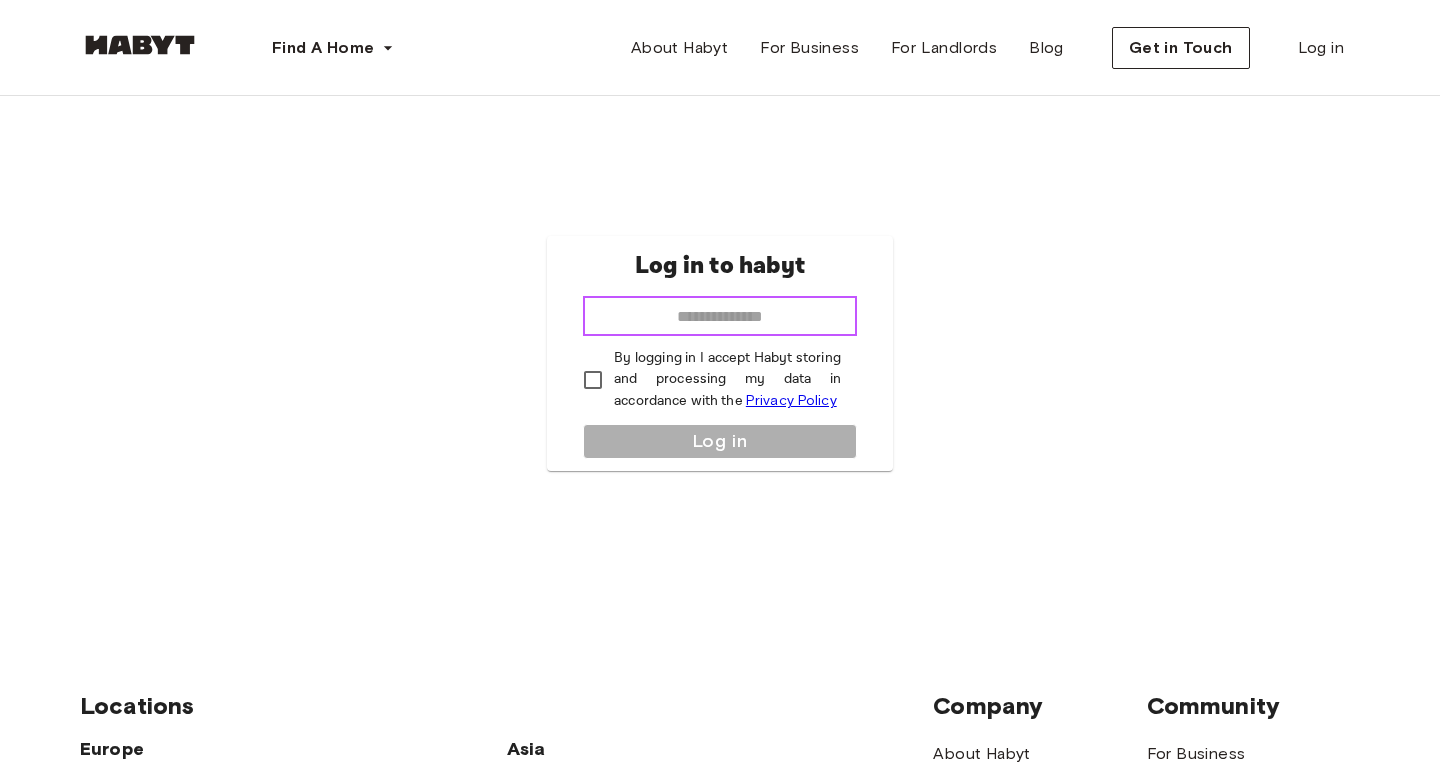 click at bounding box center [720, 316] 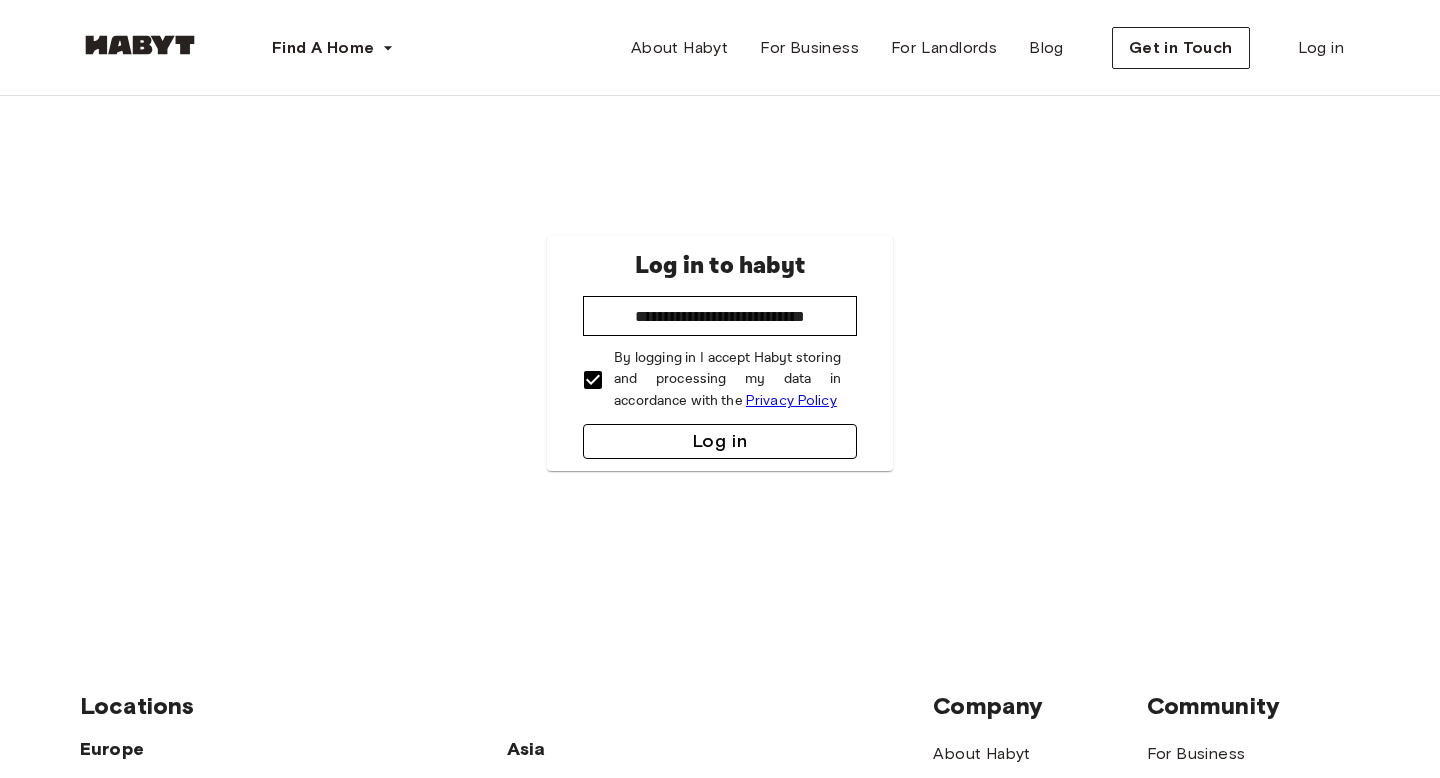 click on "Log in" at bounding box center (720, 441) 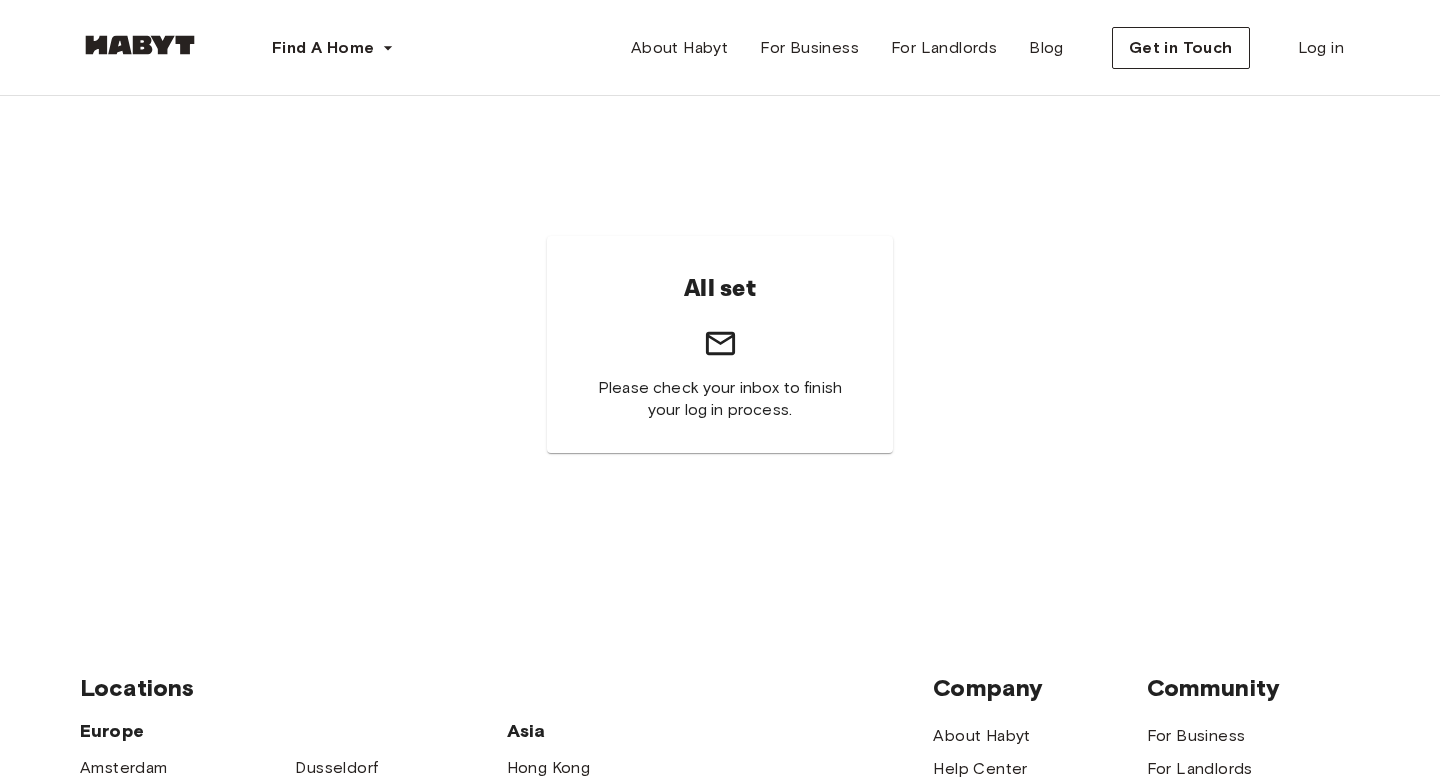 scroll, scrollTop: 0, scrollLeft: 0, axis: both 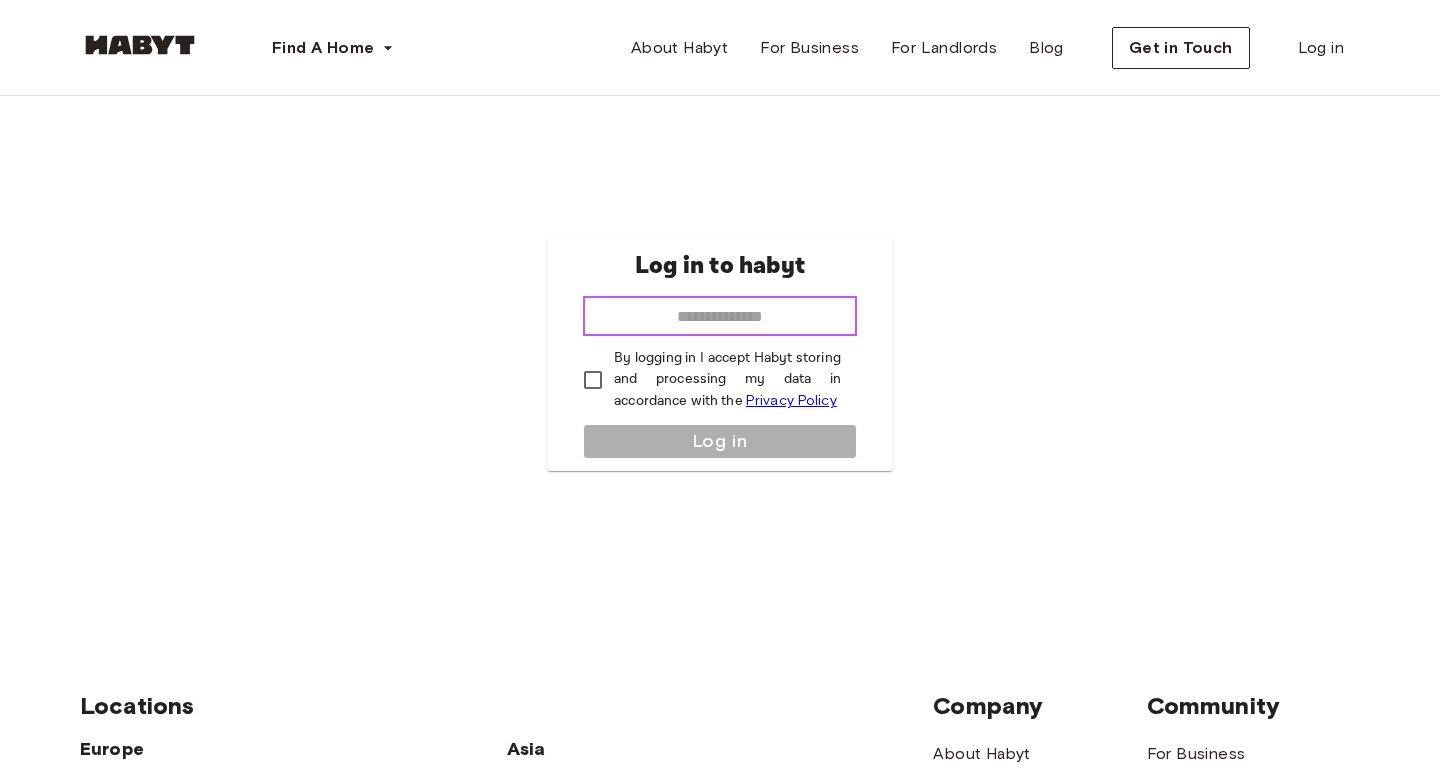 click at bounding box center [720, 316] 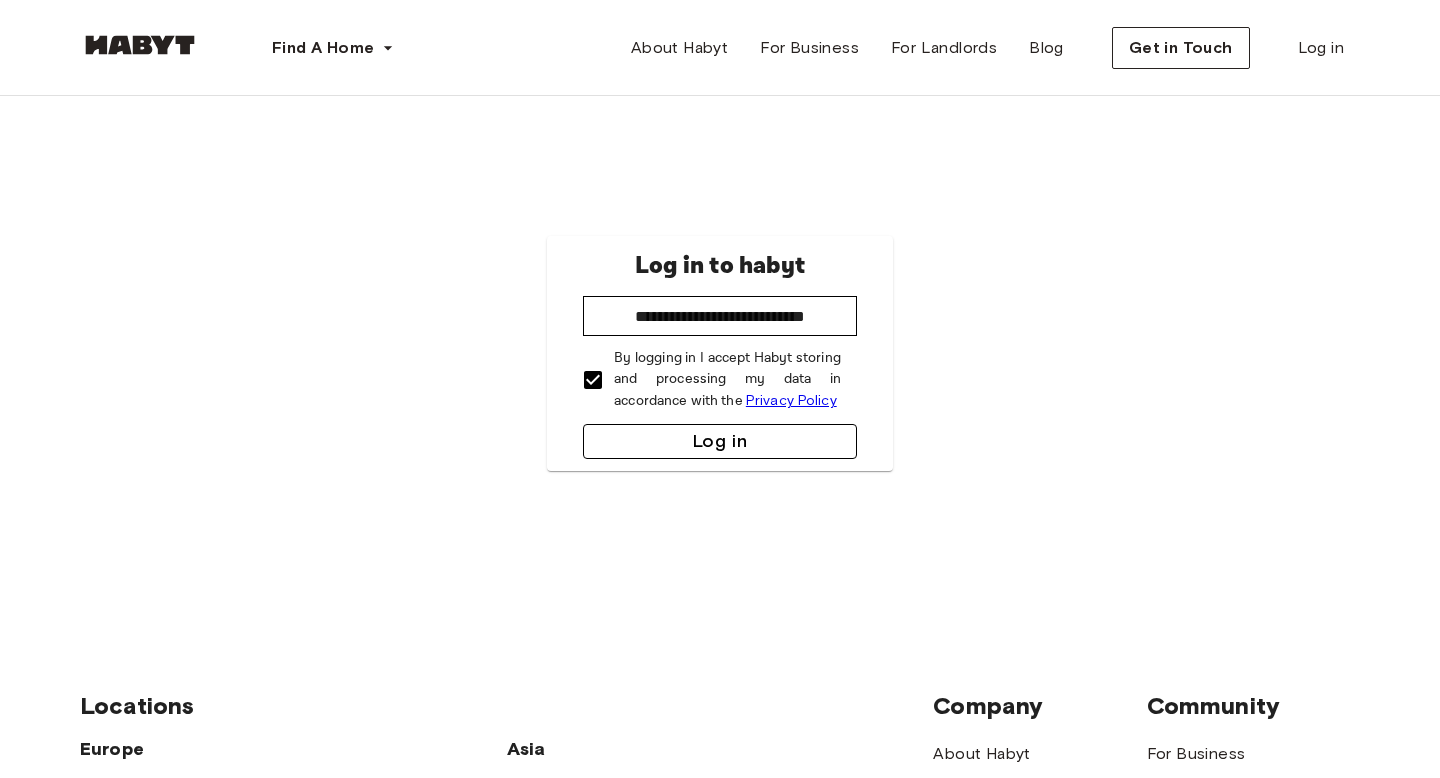 click on "Log in" at bounding box center (720, 441) 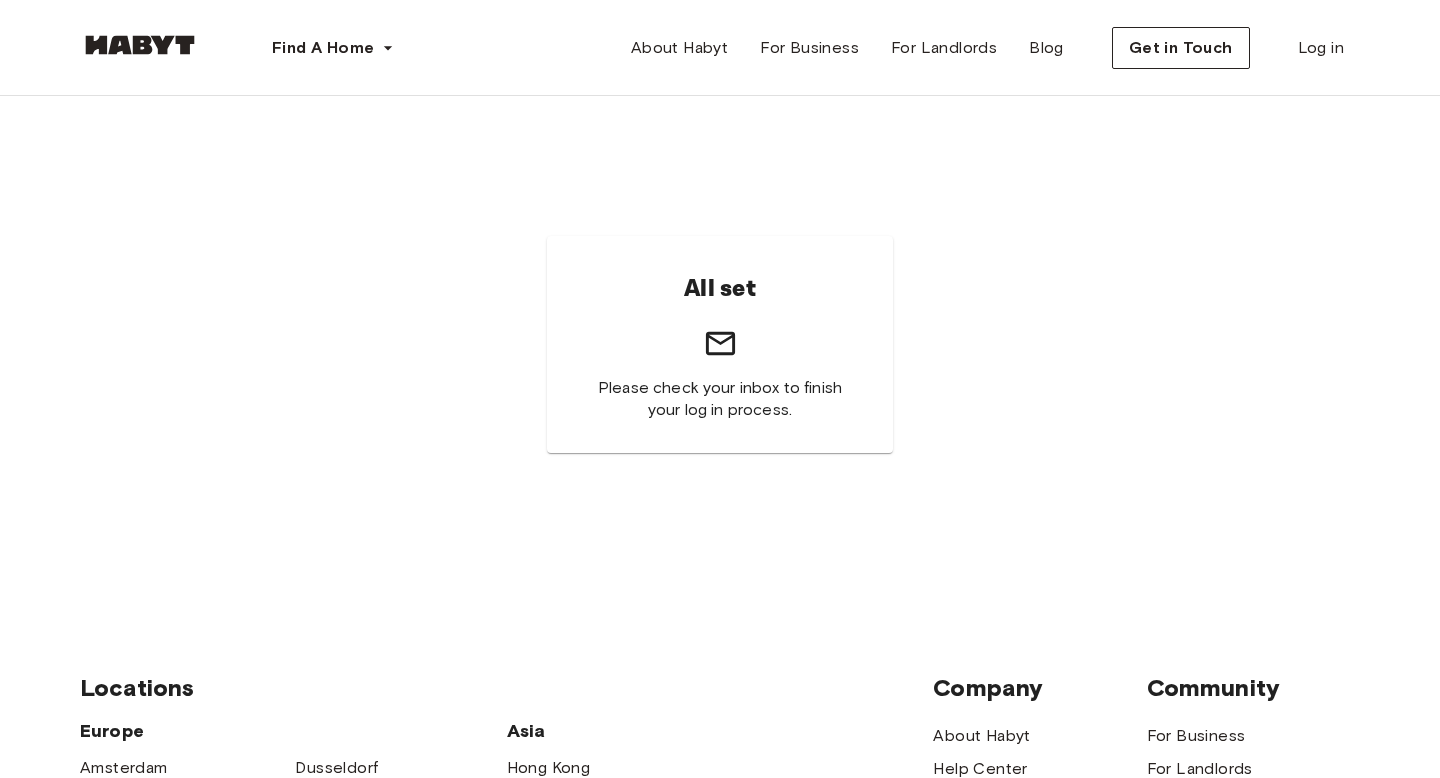 scroll, scrollTop: 0, scrollLeft: 0, axis: both 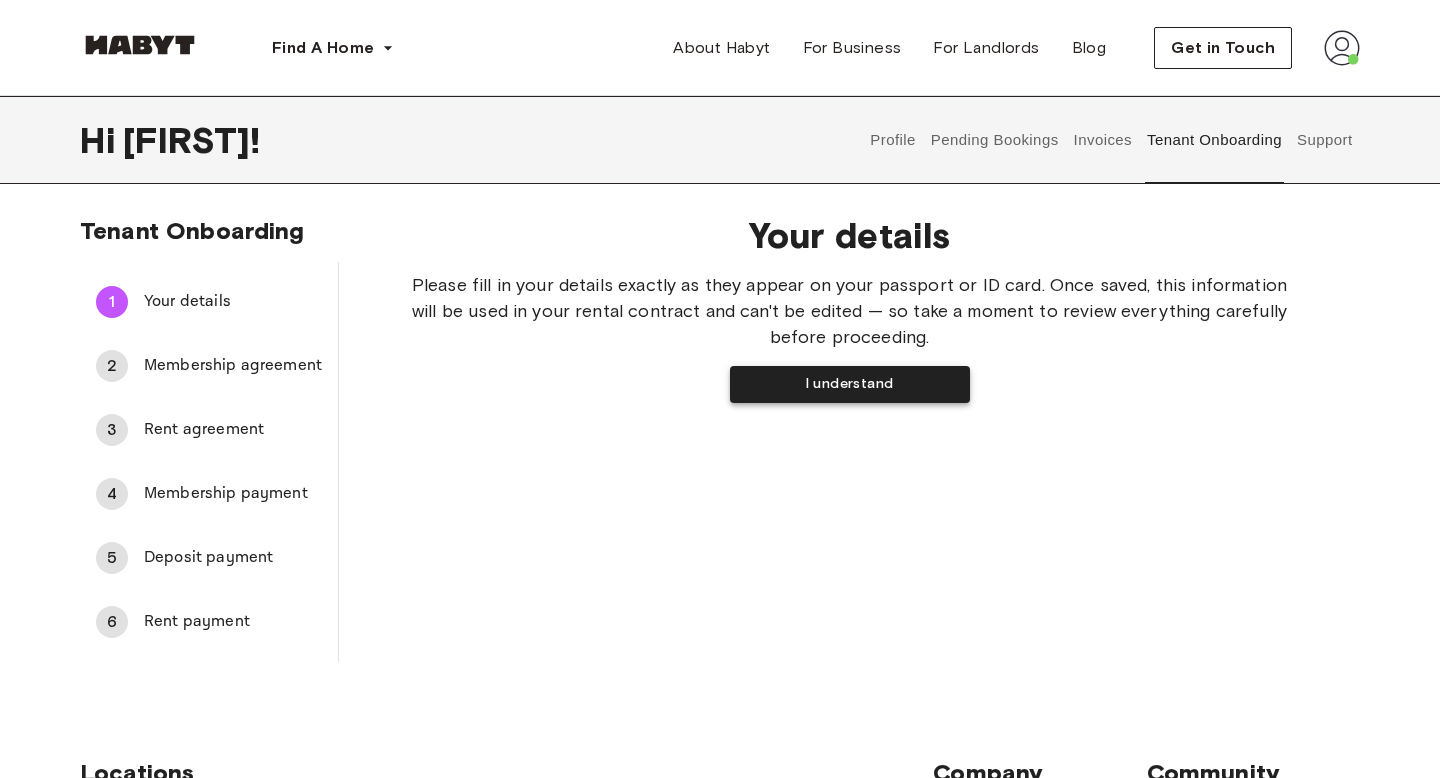 click on "I understand" at bounding box center (850, 384) 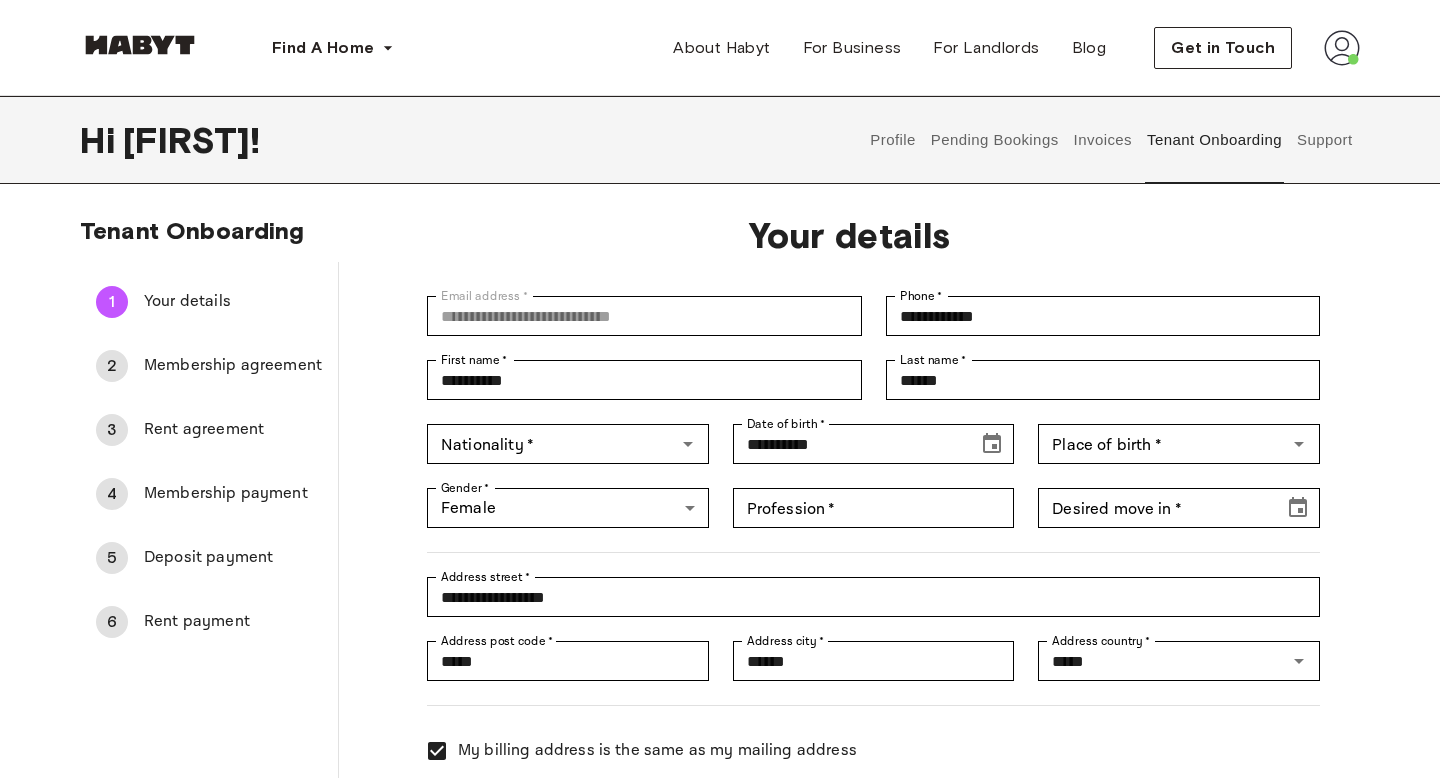 click on "Gender   * Female ****** Gender   *" at bounding box center (556, 496) 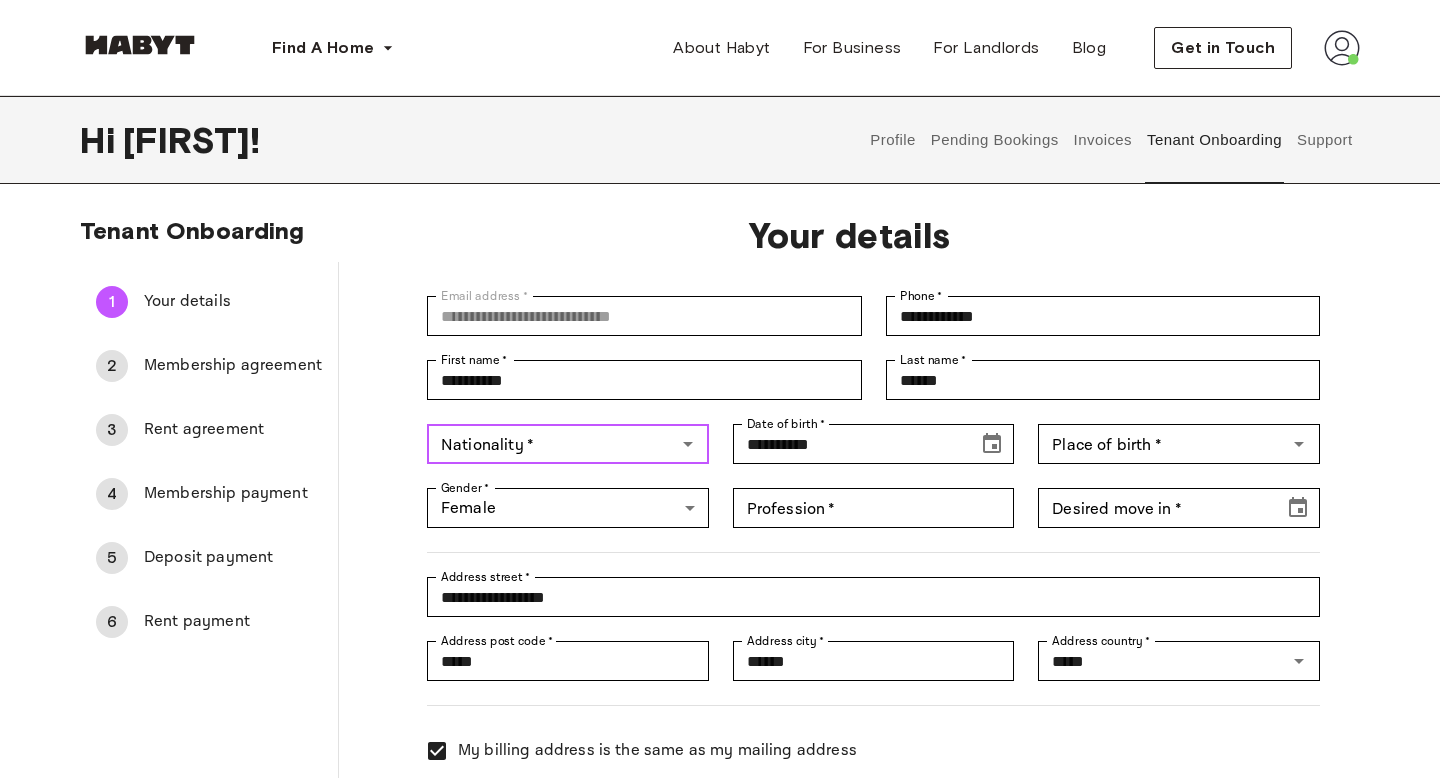 click on "Nationality   *" at bounding box center [551, 444] 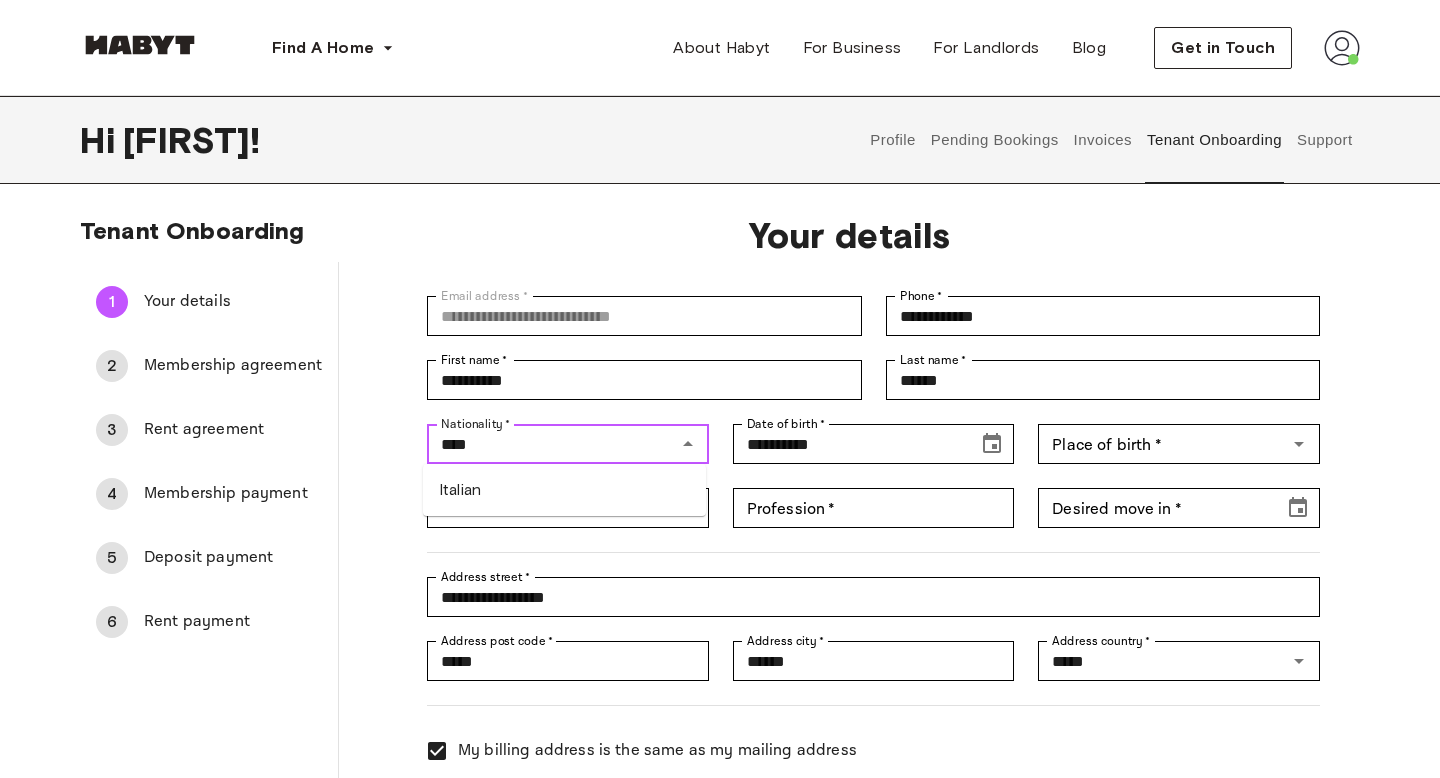 click on "Italian" at bounding box center [564, 490] 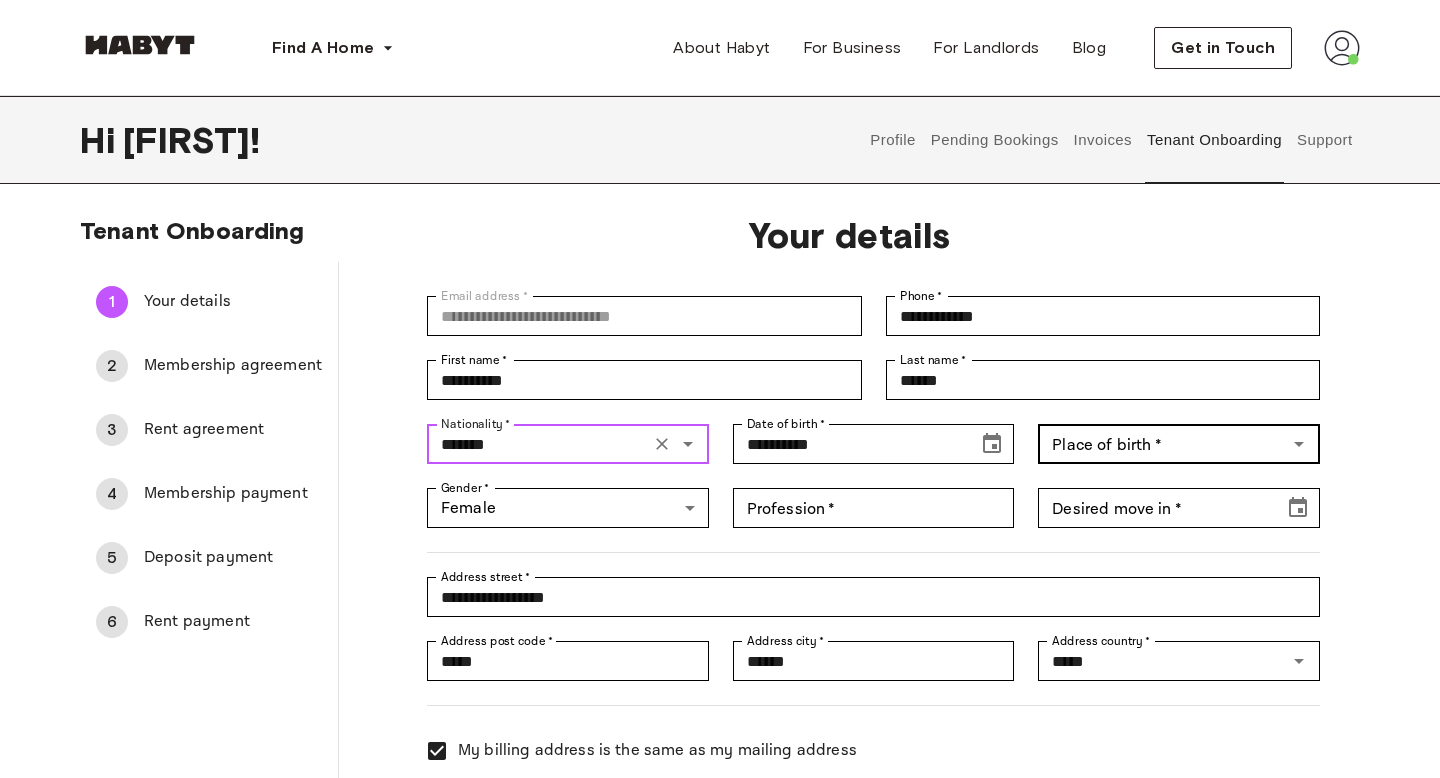 type on "*******" 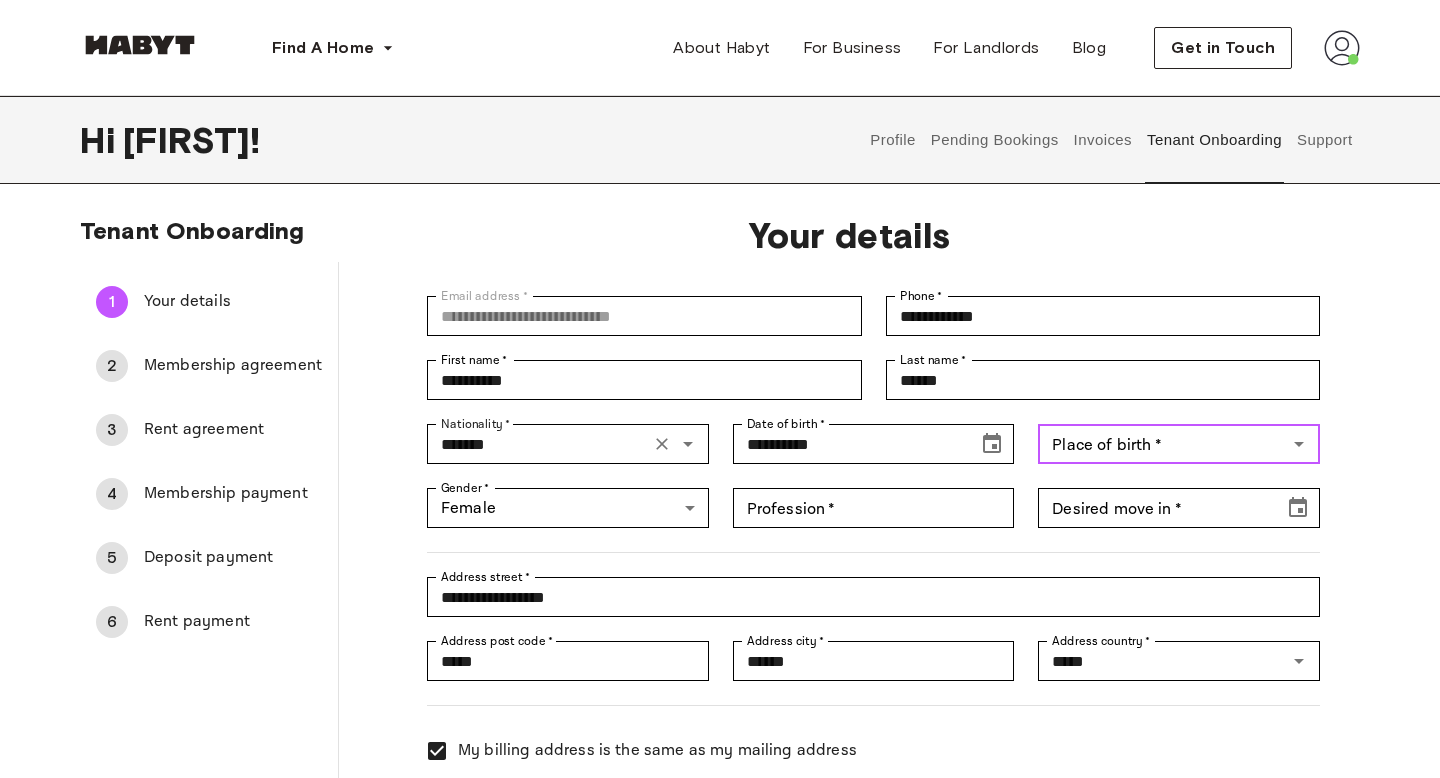 click on "Place of birth   *" at bounding box center (1162, 444) 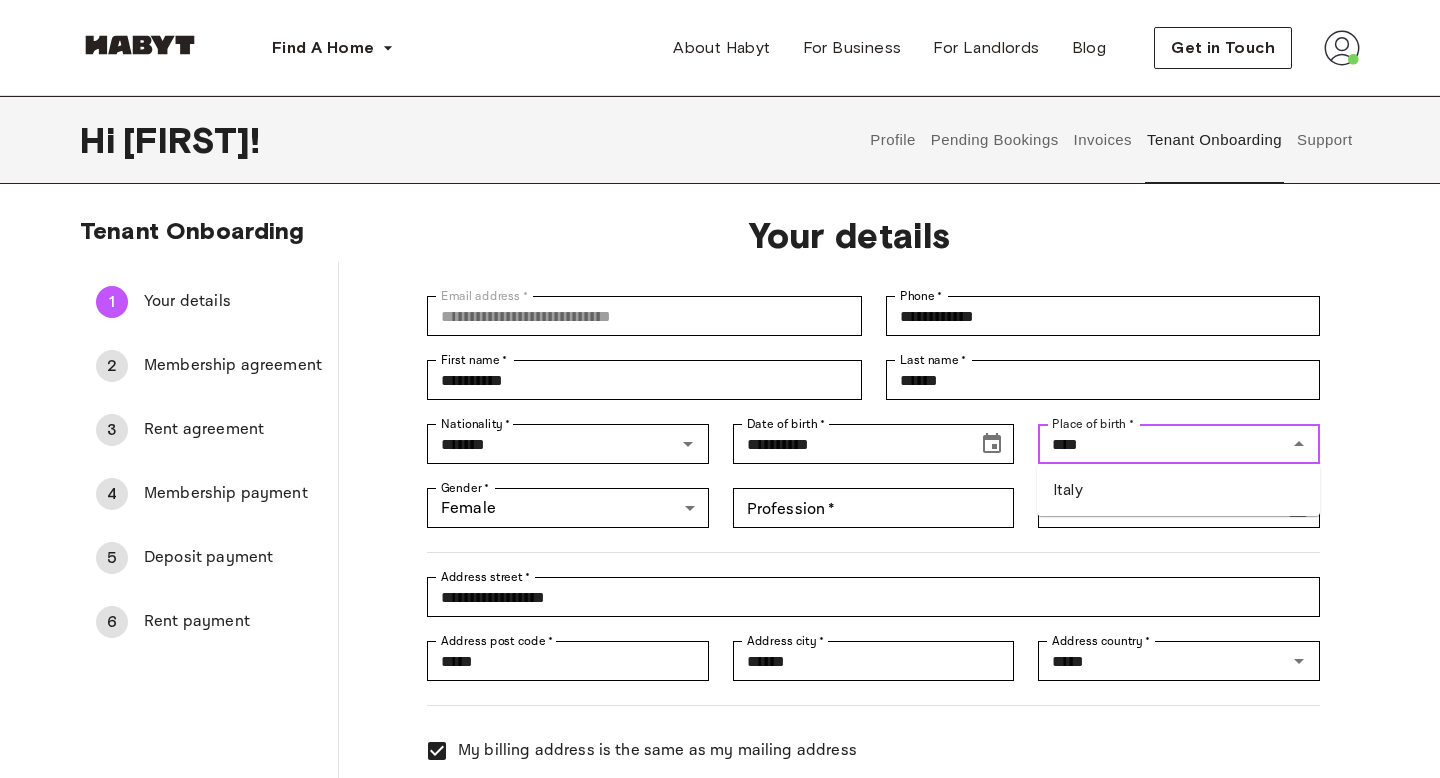 click on "Italy" at bounding box center (1178, 490) 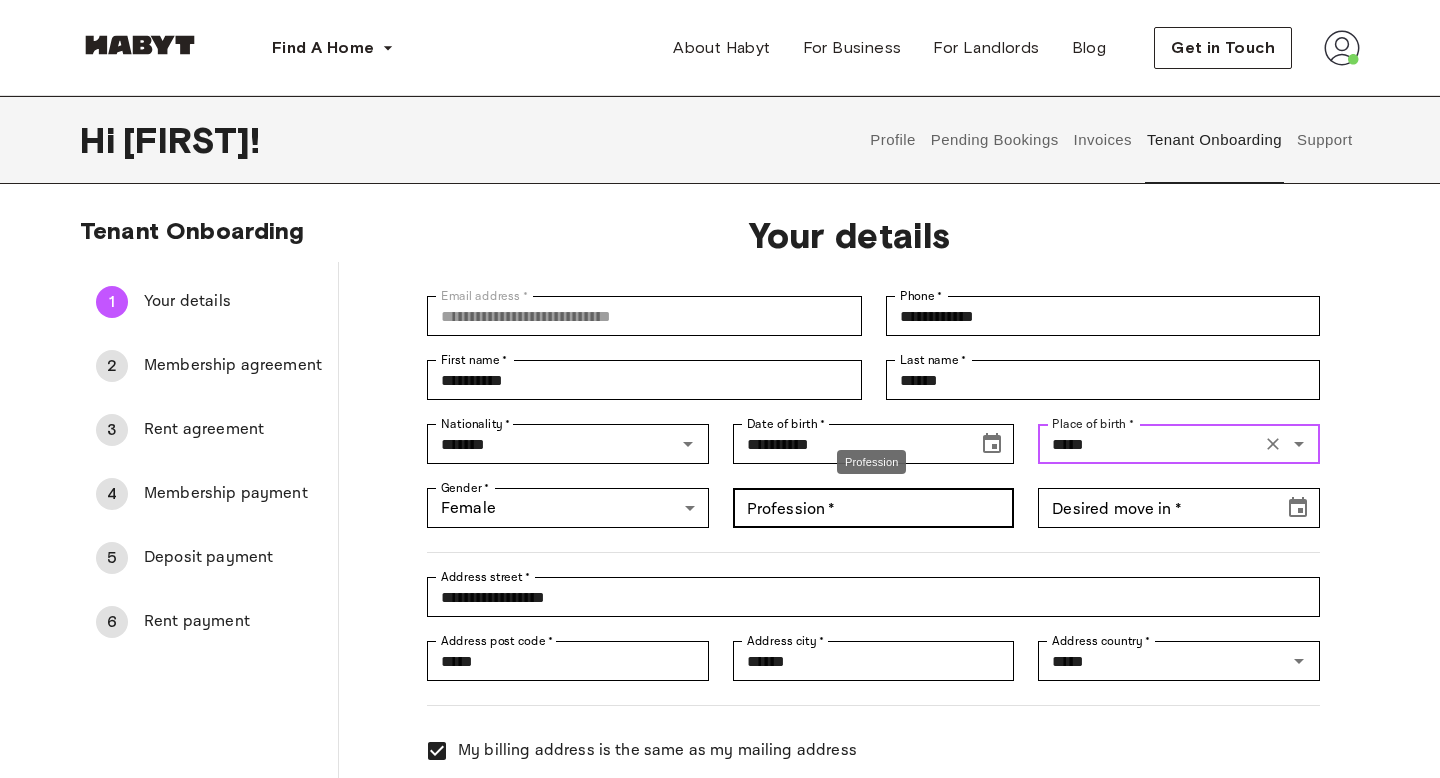 type on "*****" 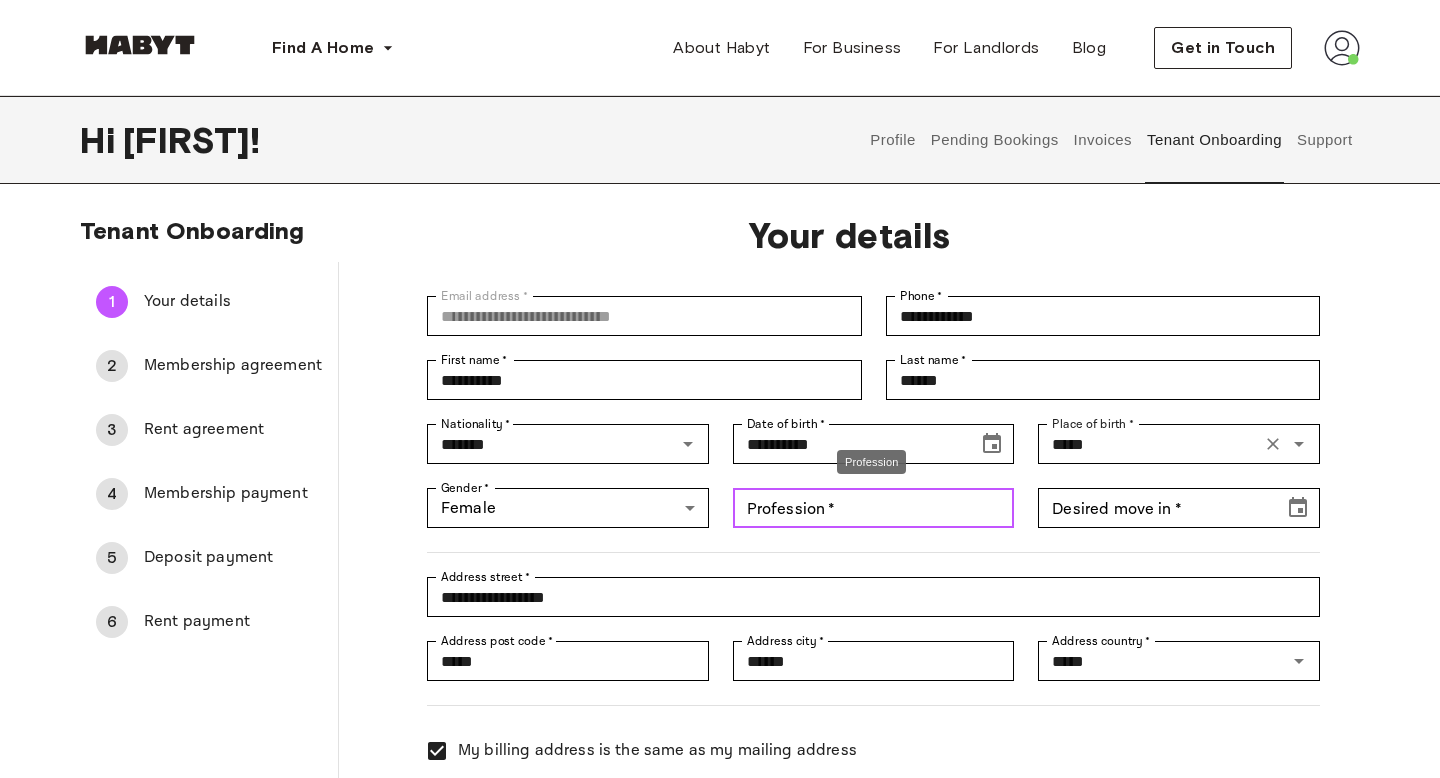 click on "Profession   *" at bounding box center (874, 508) 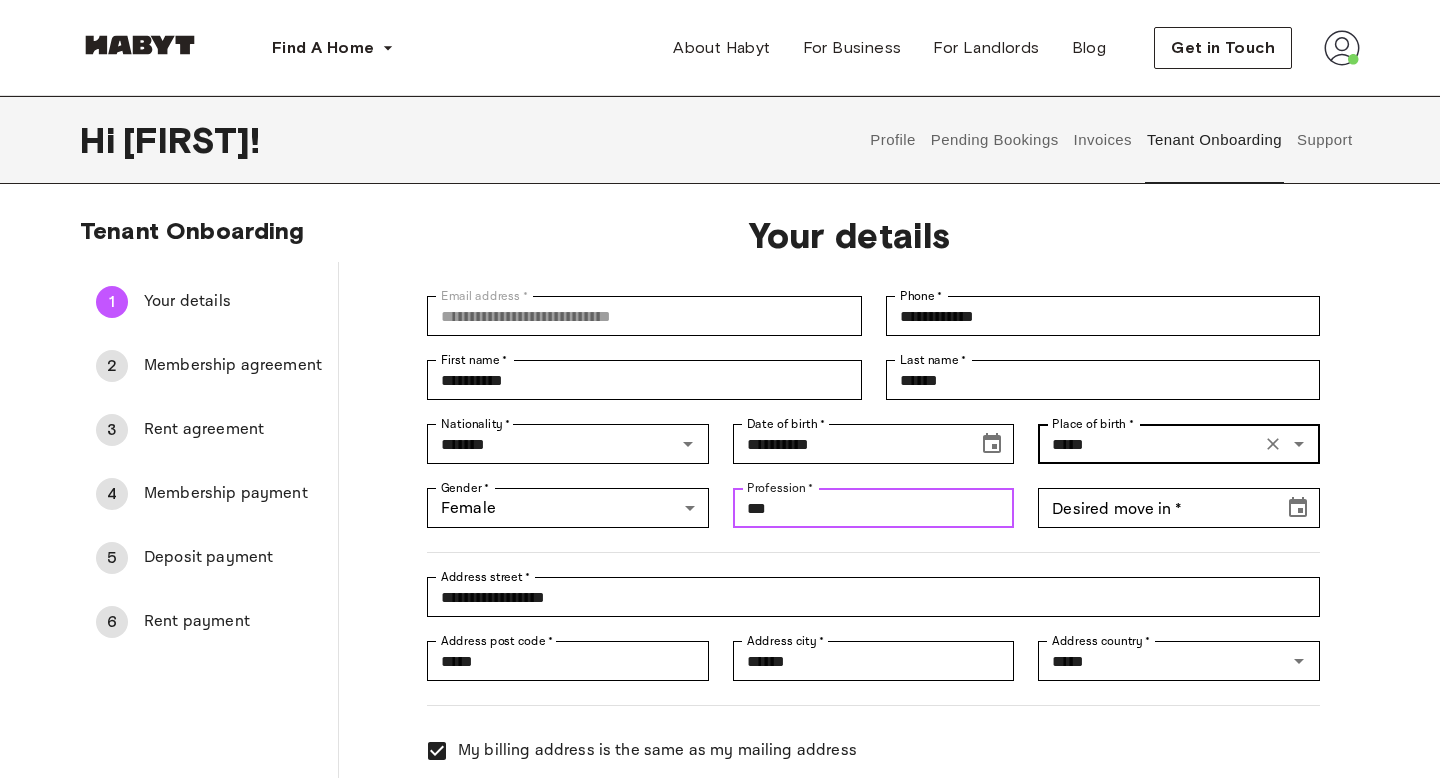 click on "[PLACE] [BIRTH]   *" at bounding box center [1179, 444] 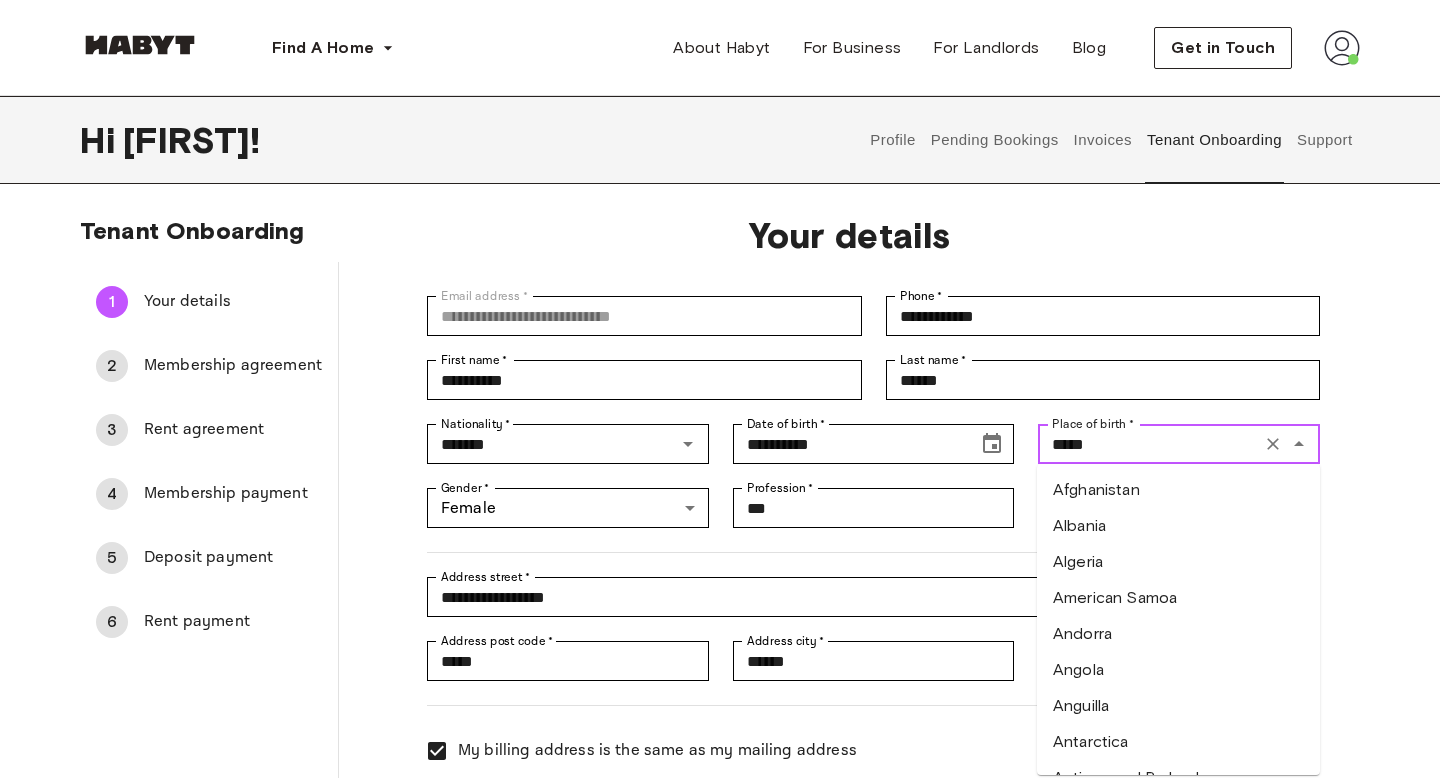 scroll, scrollTop: 3525, scrollLeft: 0, axis: vertical 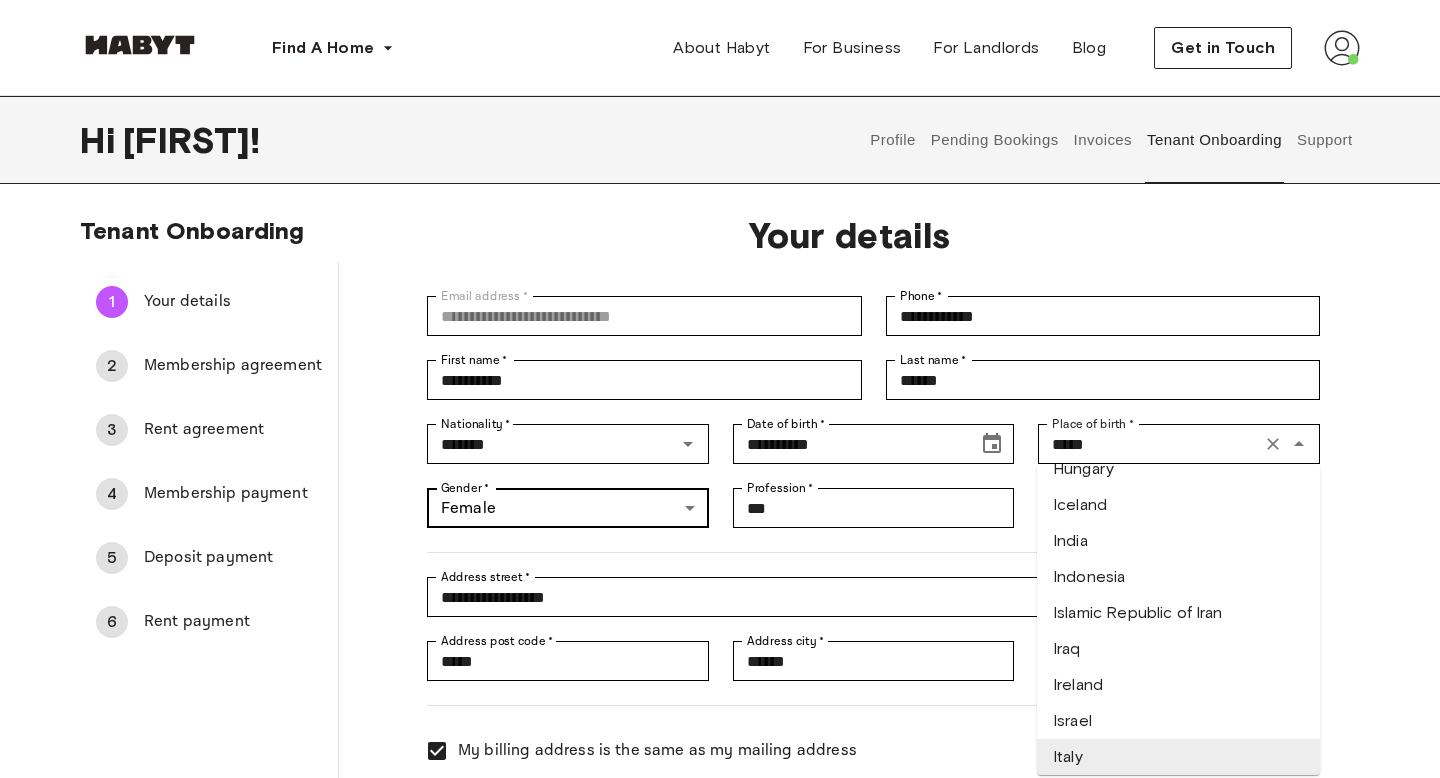 click on "**********" at bounding box center (720, 900) 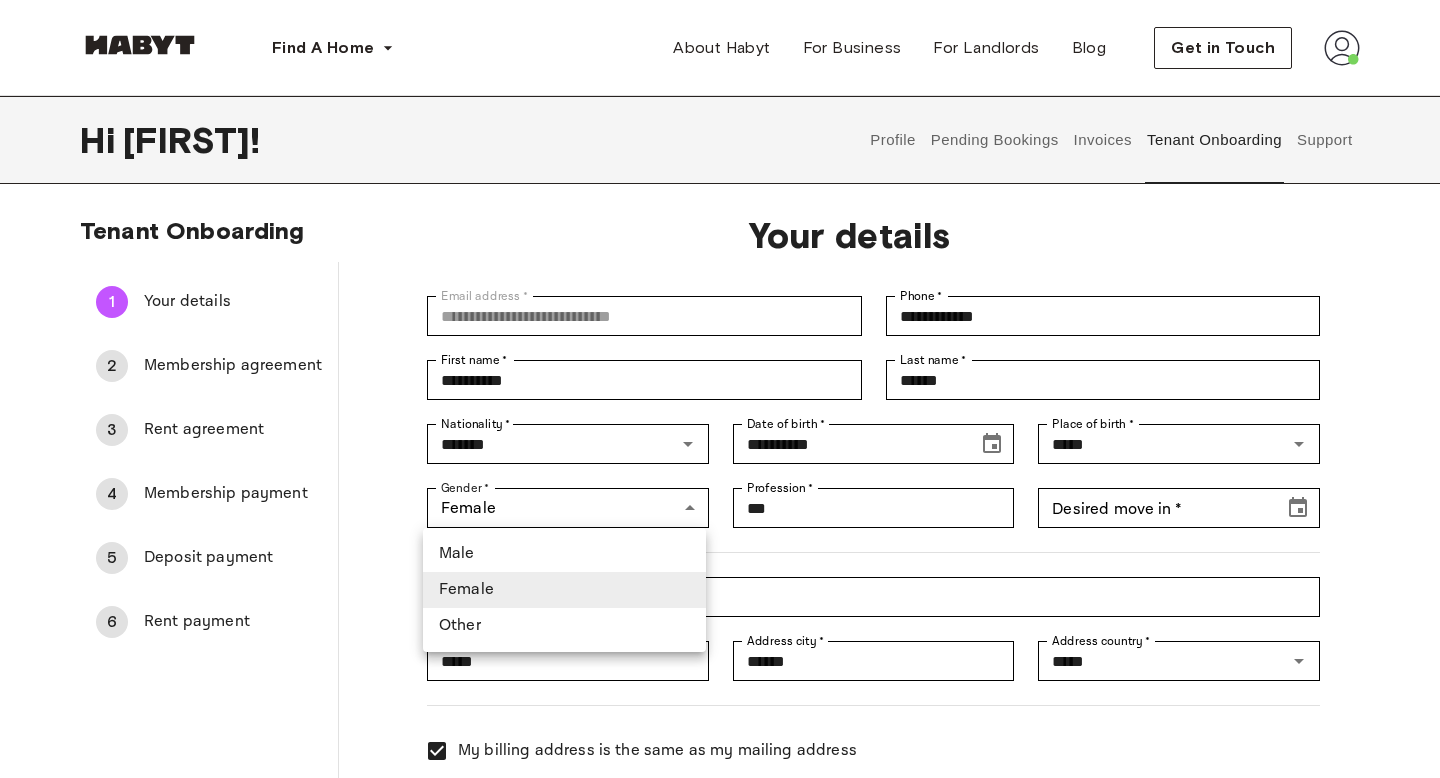 click at bounding box center (720, 389) 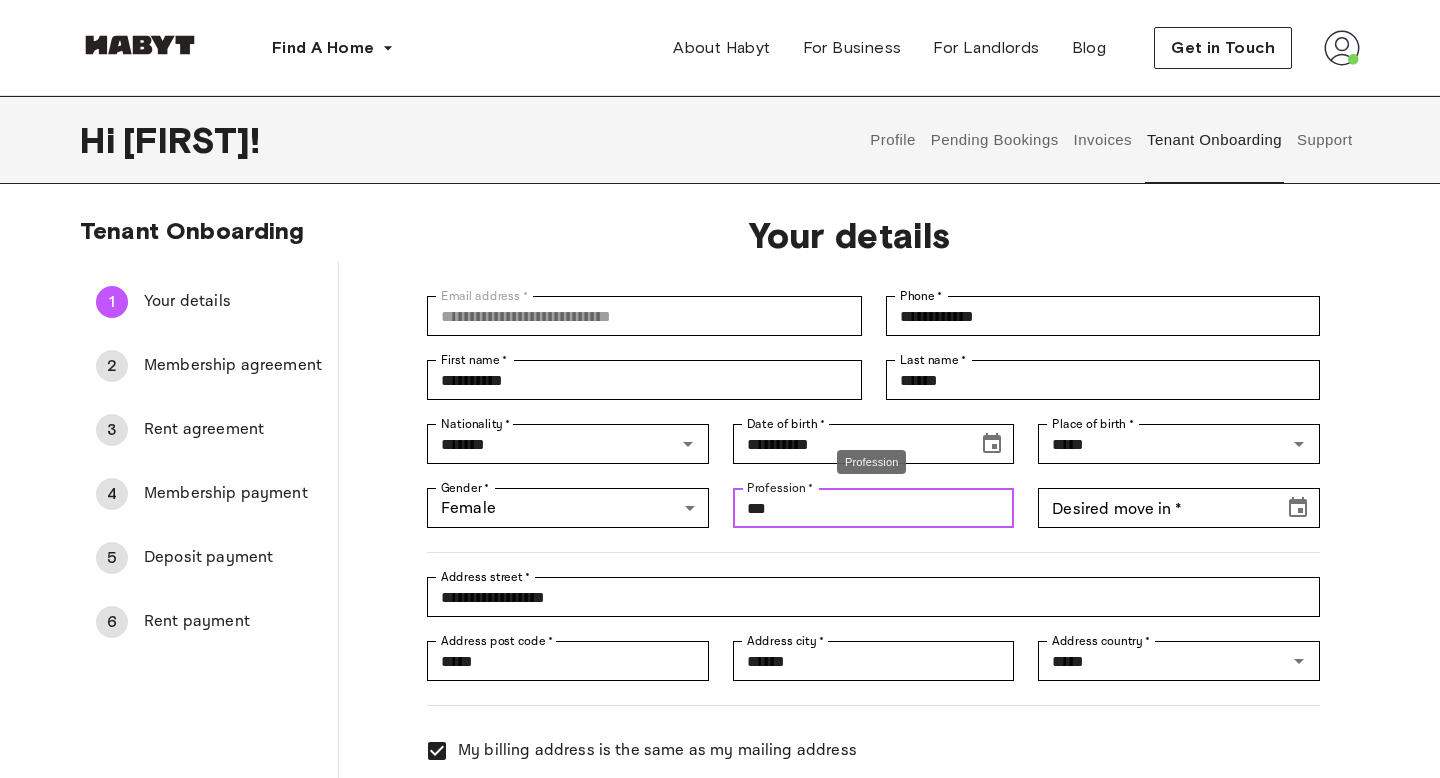 click on "***" at bounding box center (874, 508) 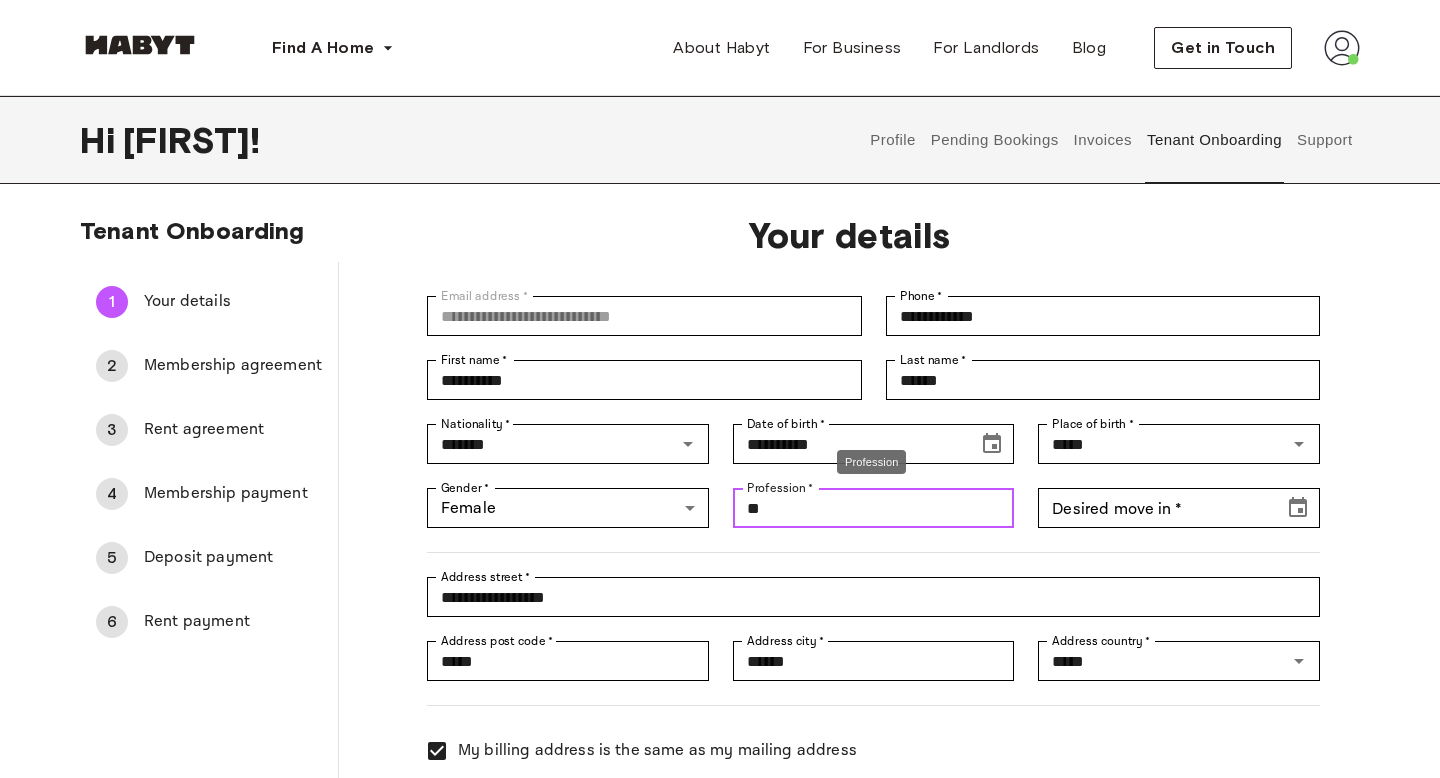 type on "*" 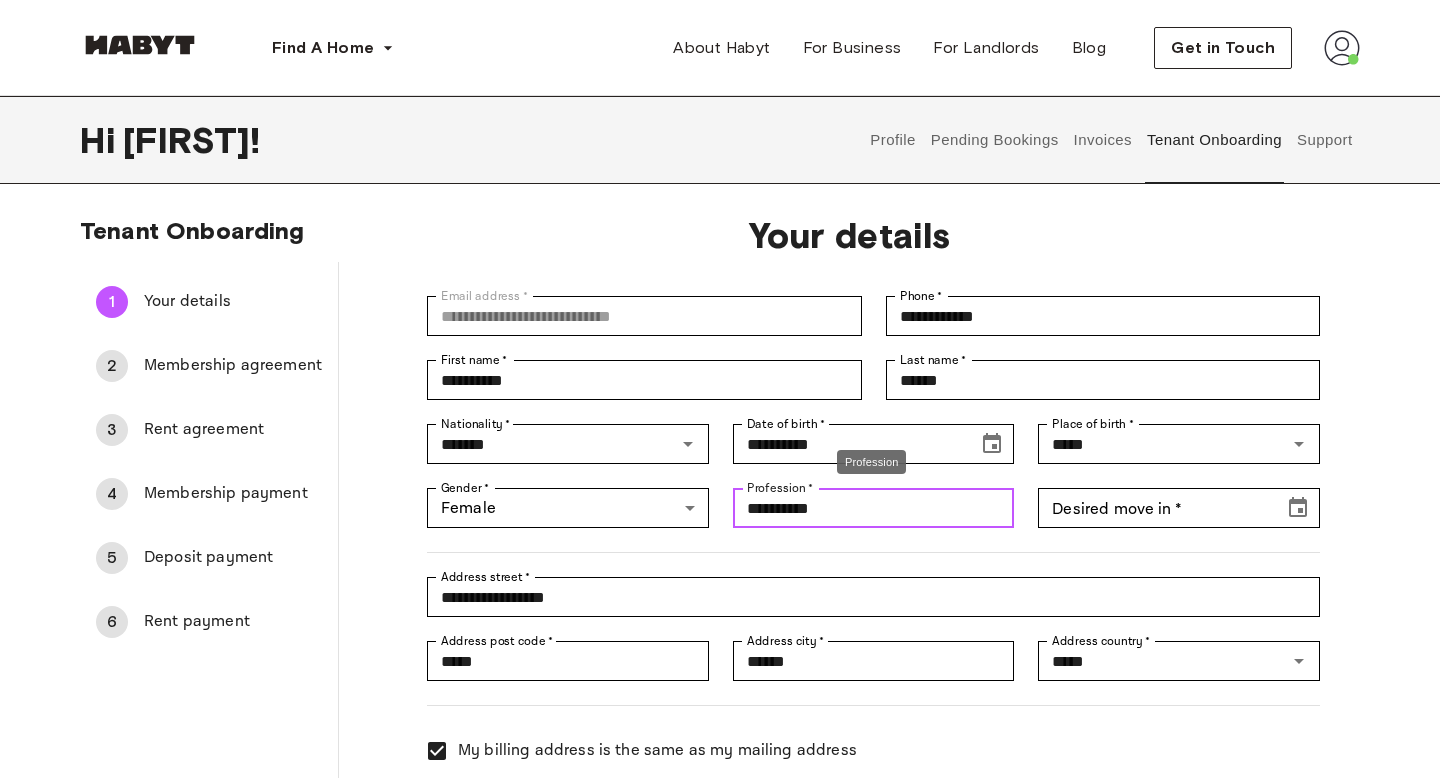 click on "**********" at bounding box center (874, 508) 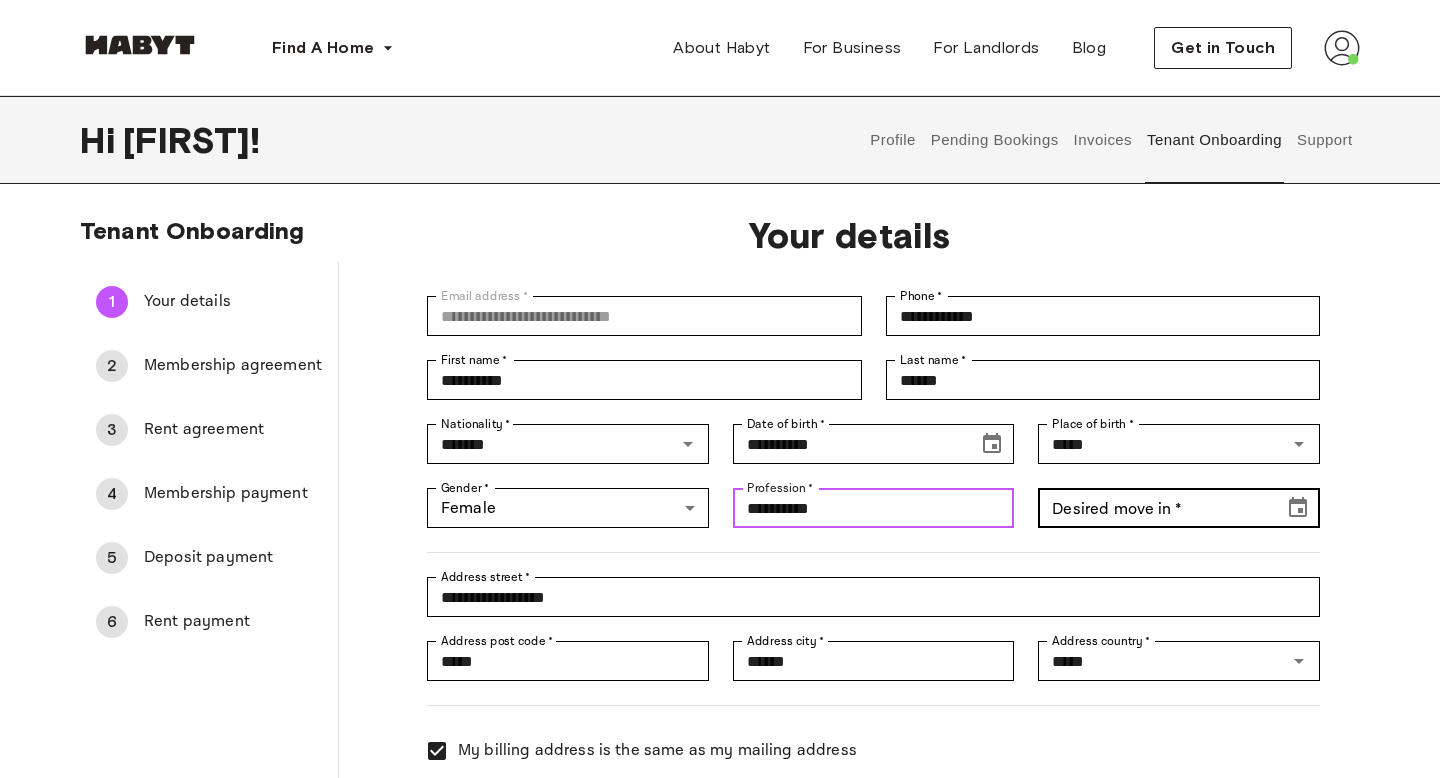 type on "**********" 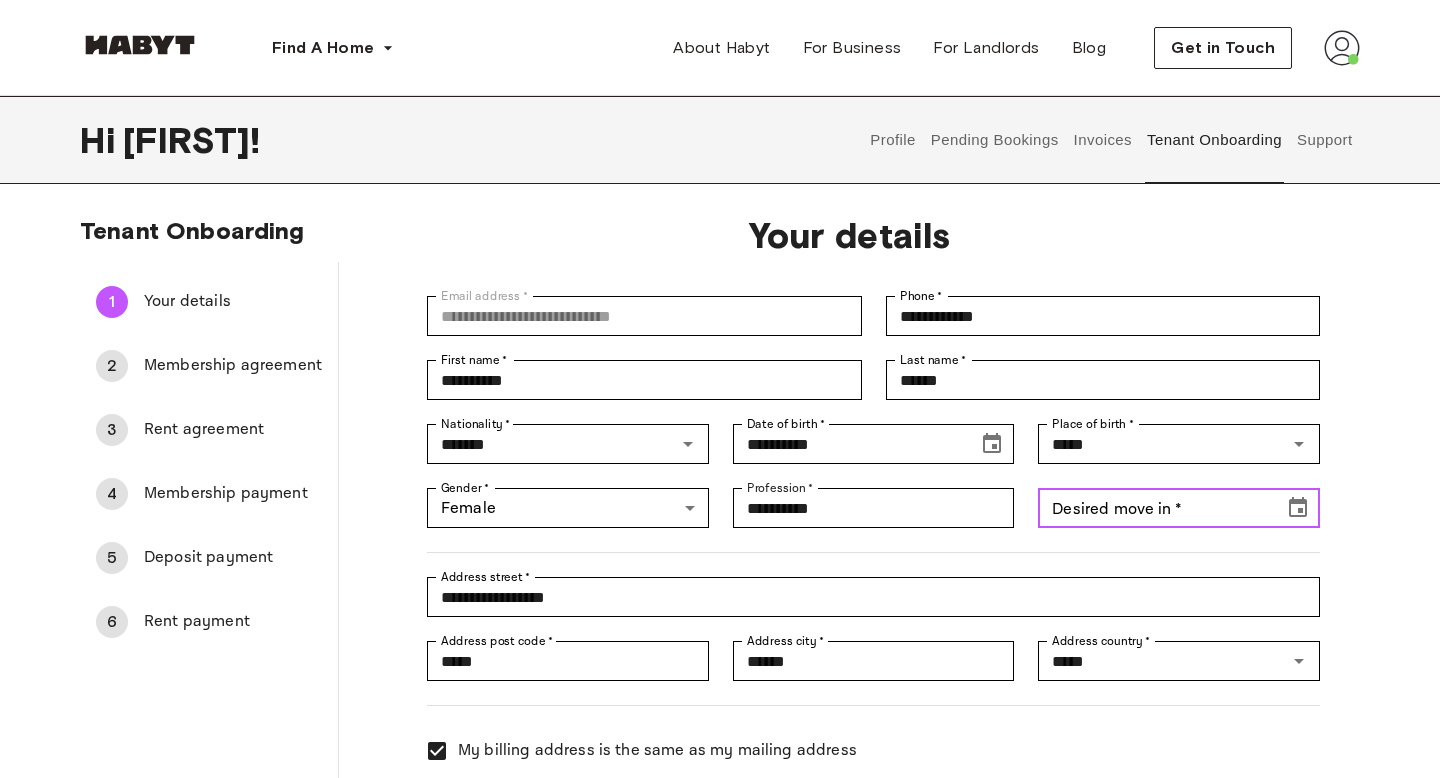 click on "Desired move in   *" at bounding box center (1154, 508) 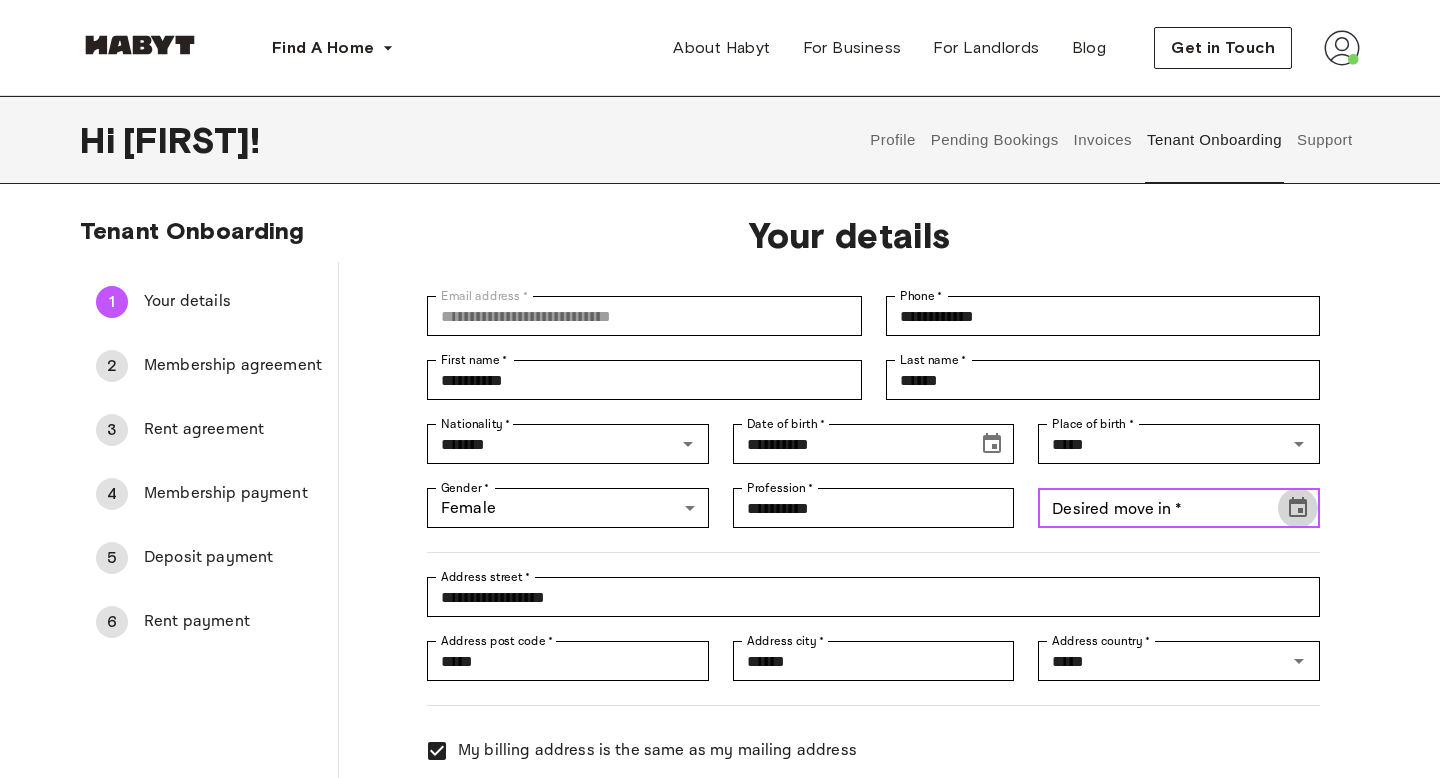 click 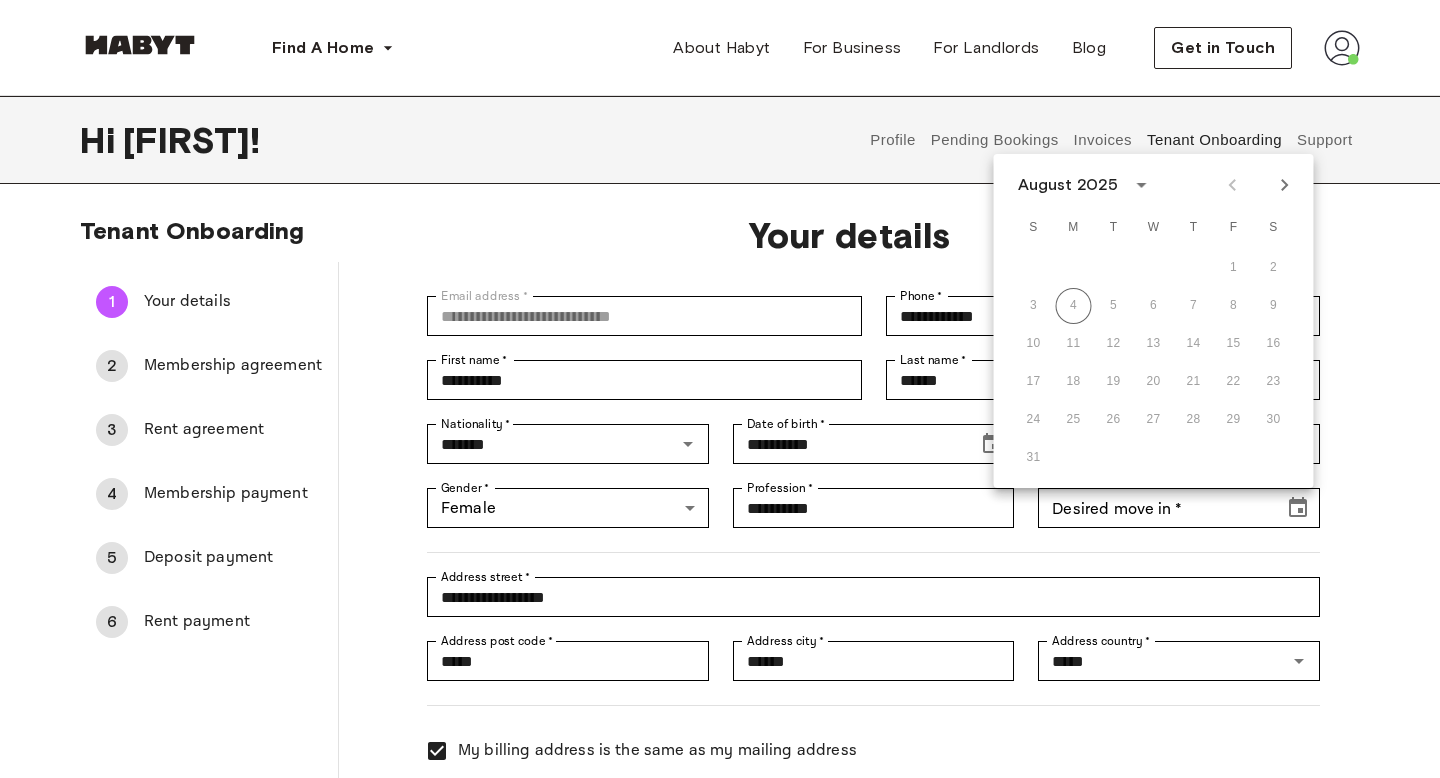 click 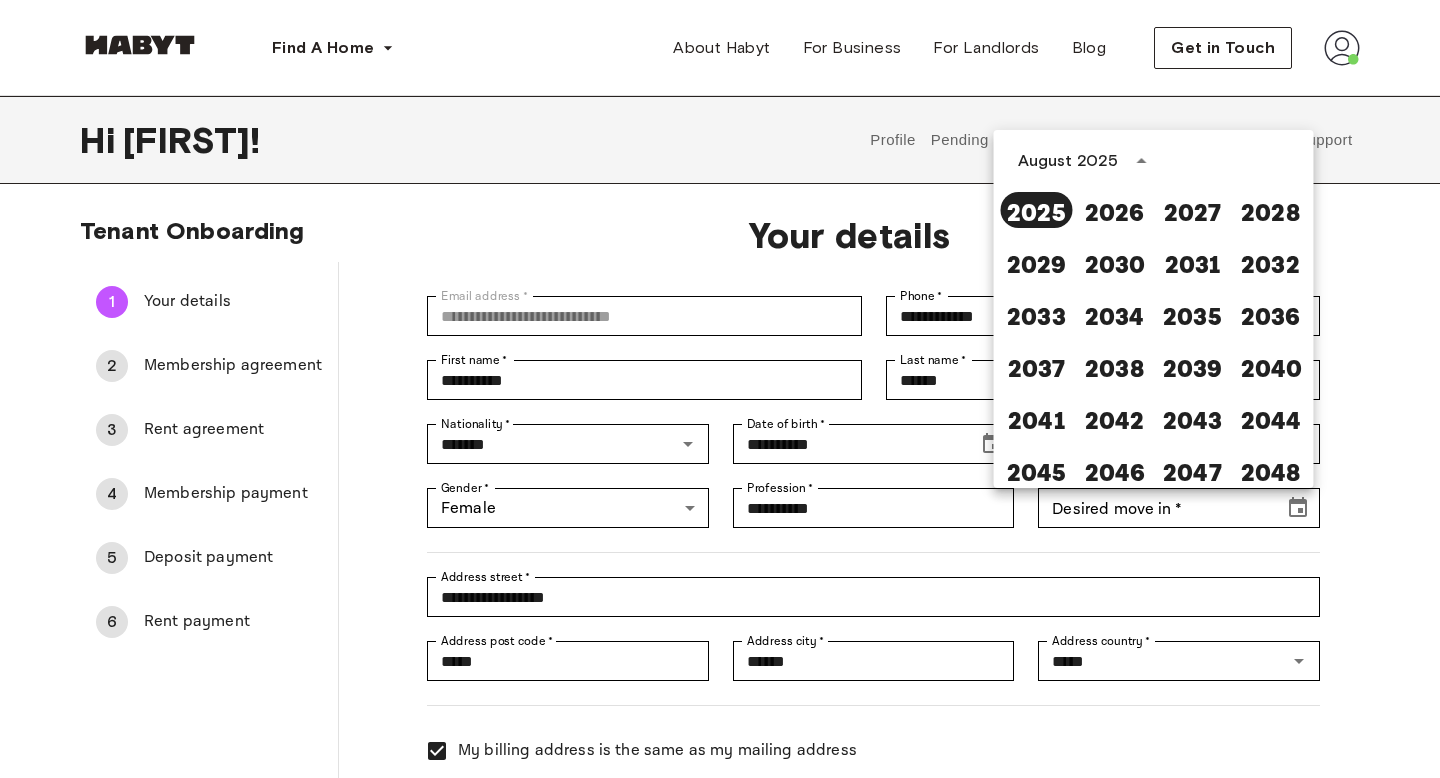 click 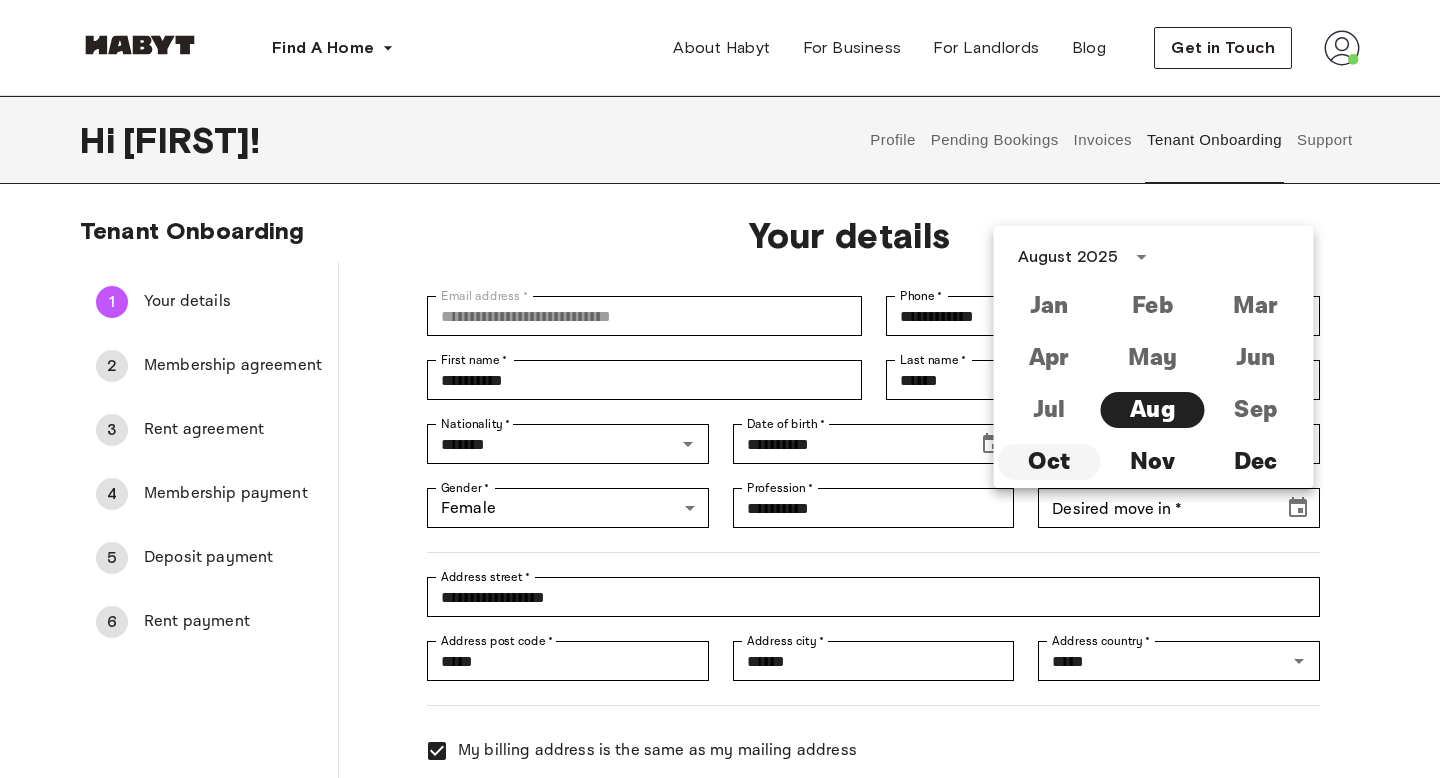click on "Oct" at bounding box center [1049, 462] 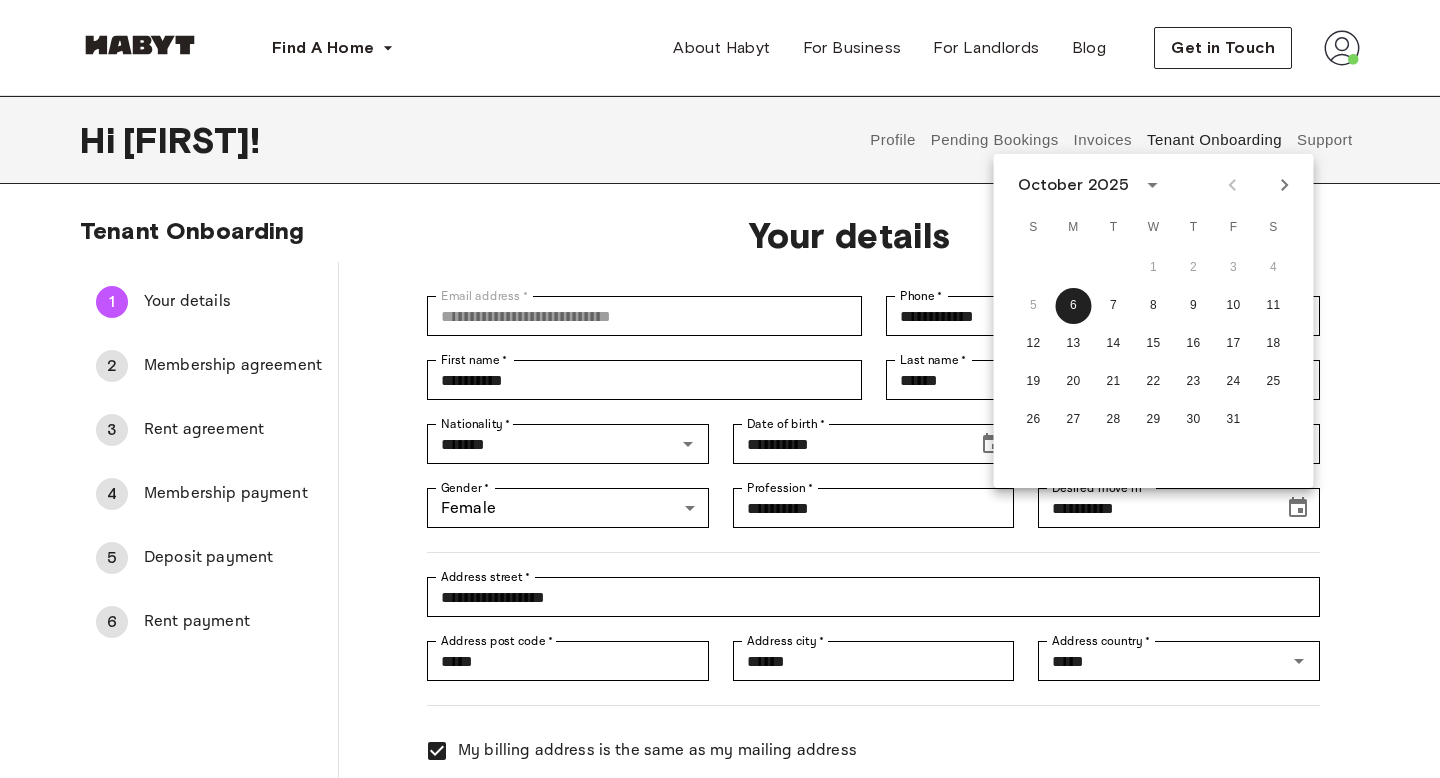 click on "5 6 7 8 9 10 11" at bounding box center (1154, 306) 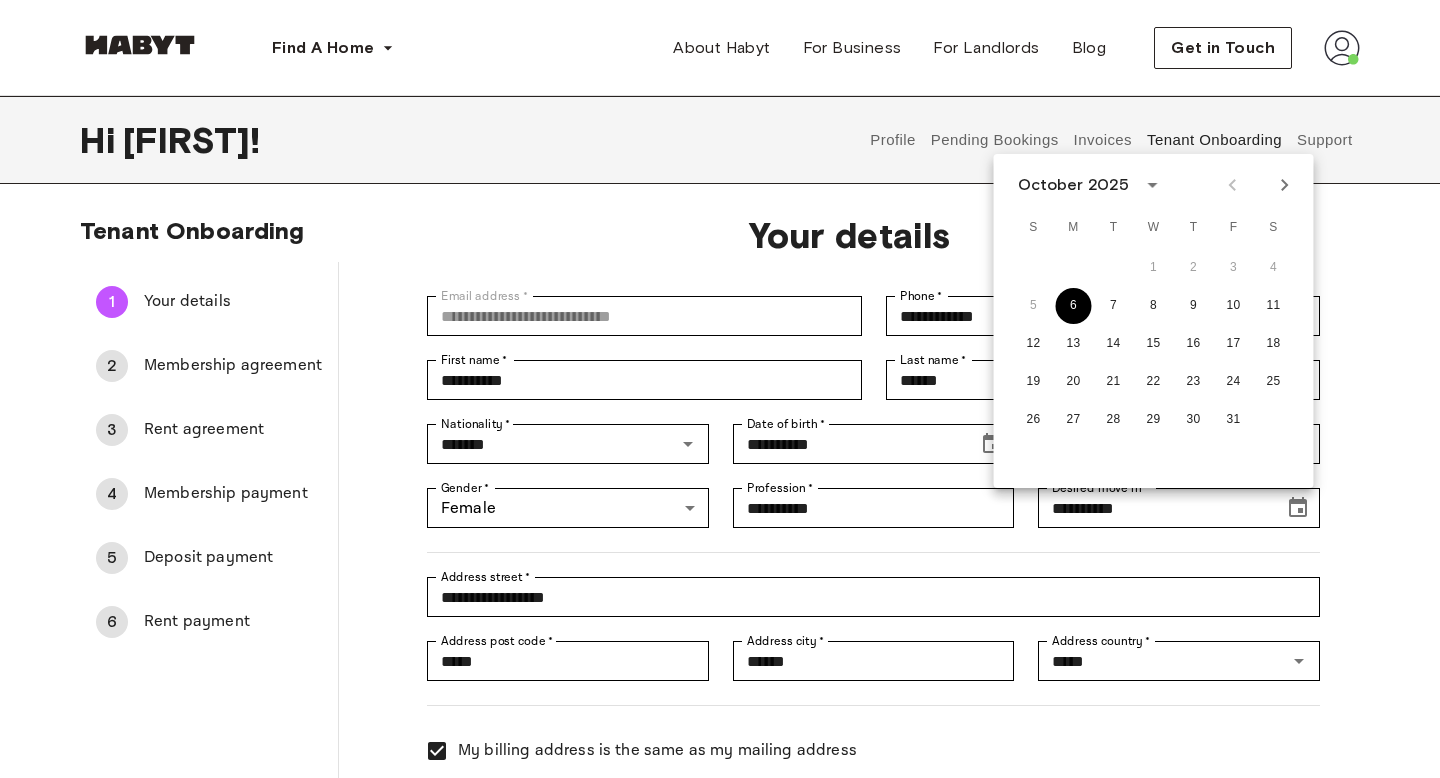 click on "6" at bounding box center (1074, 306) 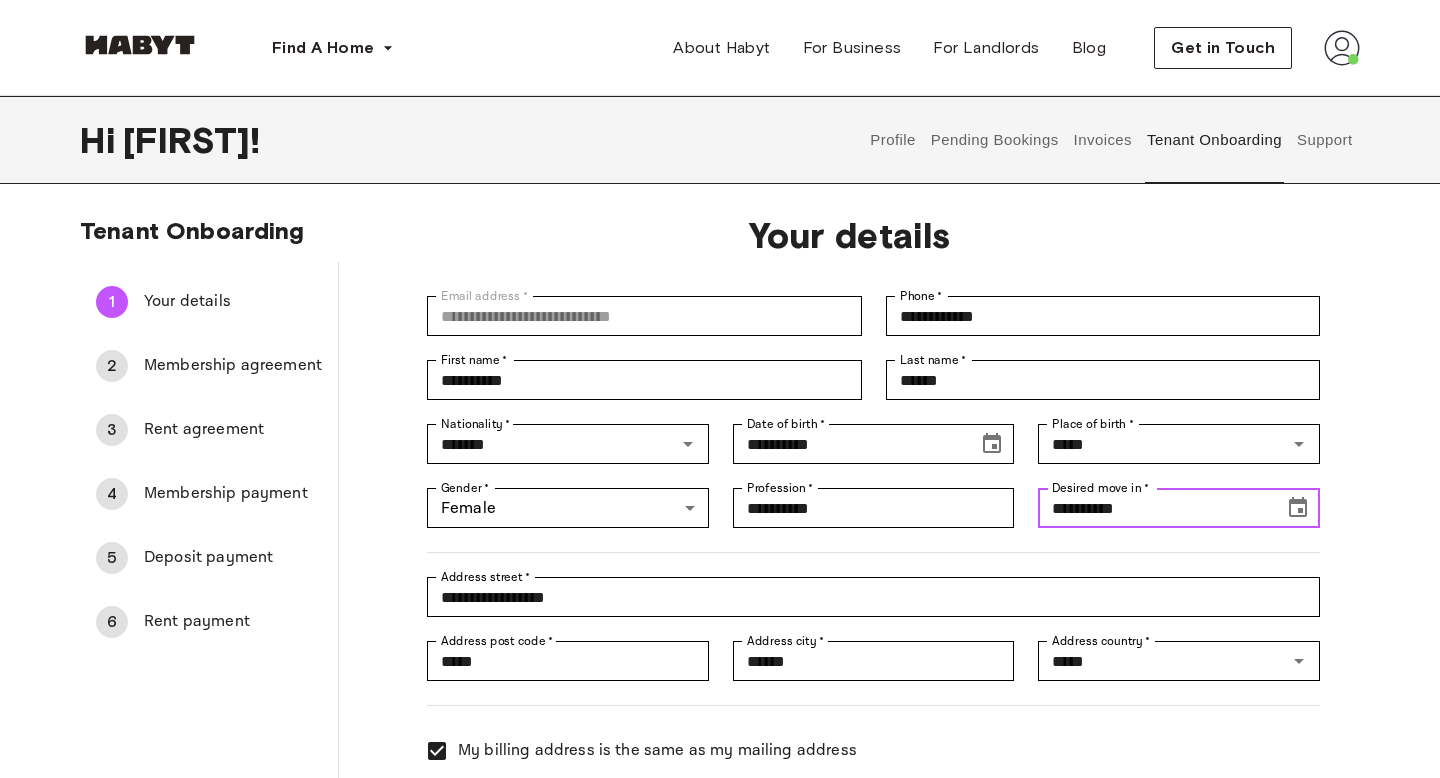 click 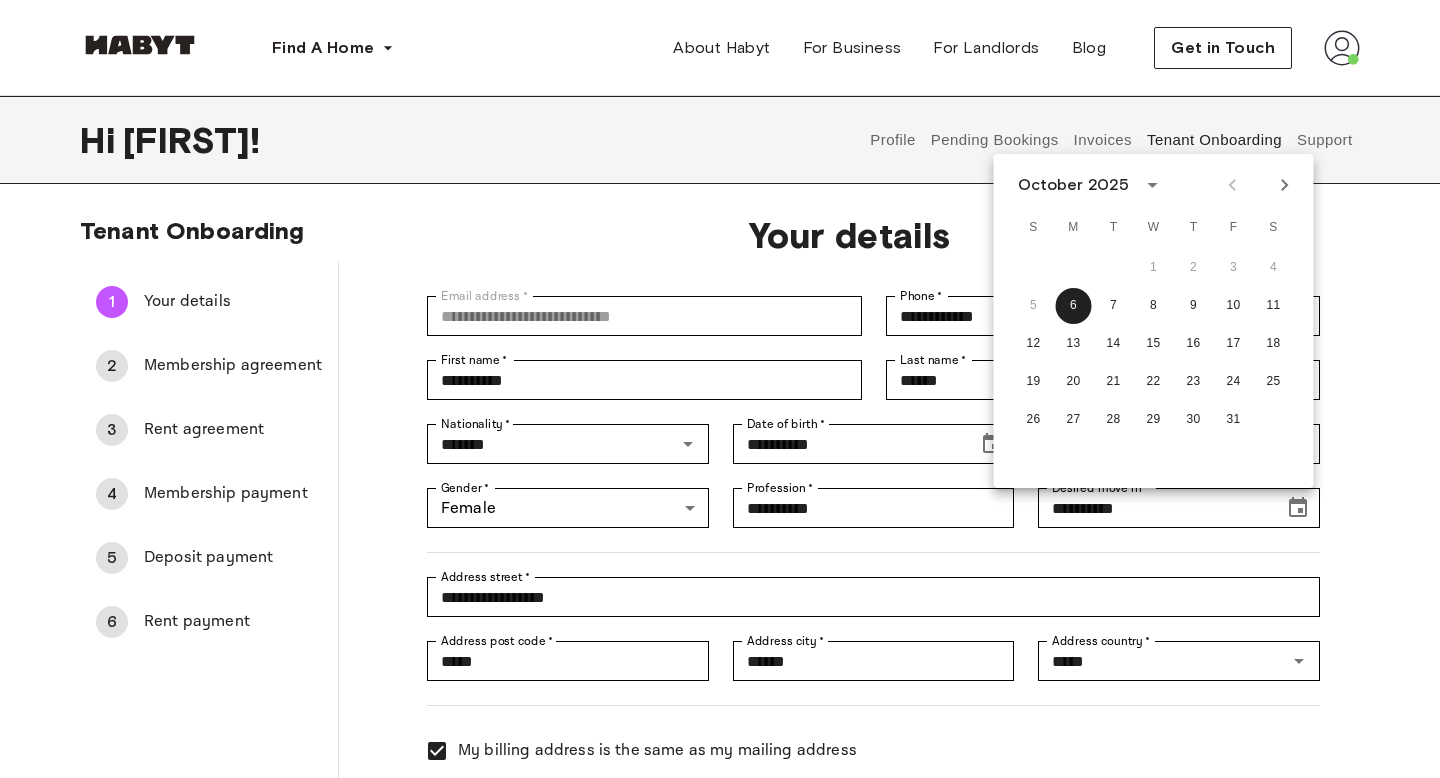 click on "1 2 3 4" at bounding box center (1154, 268) 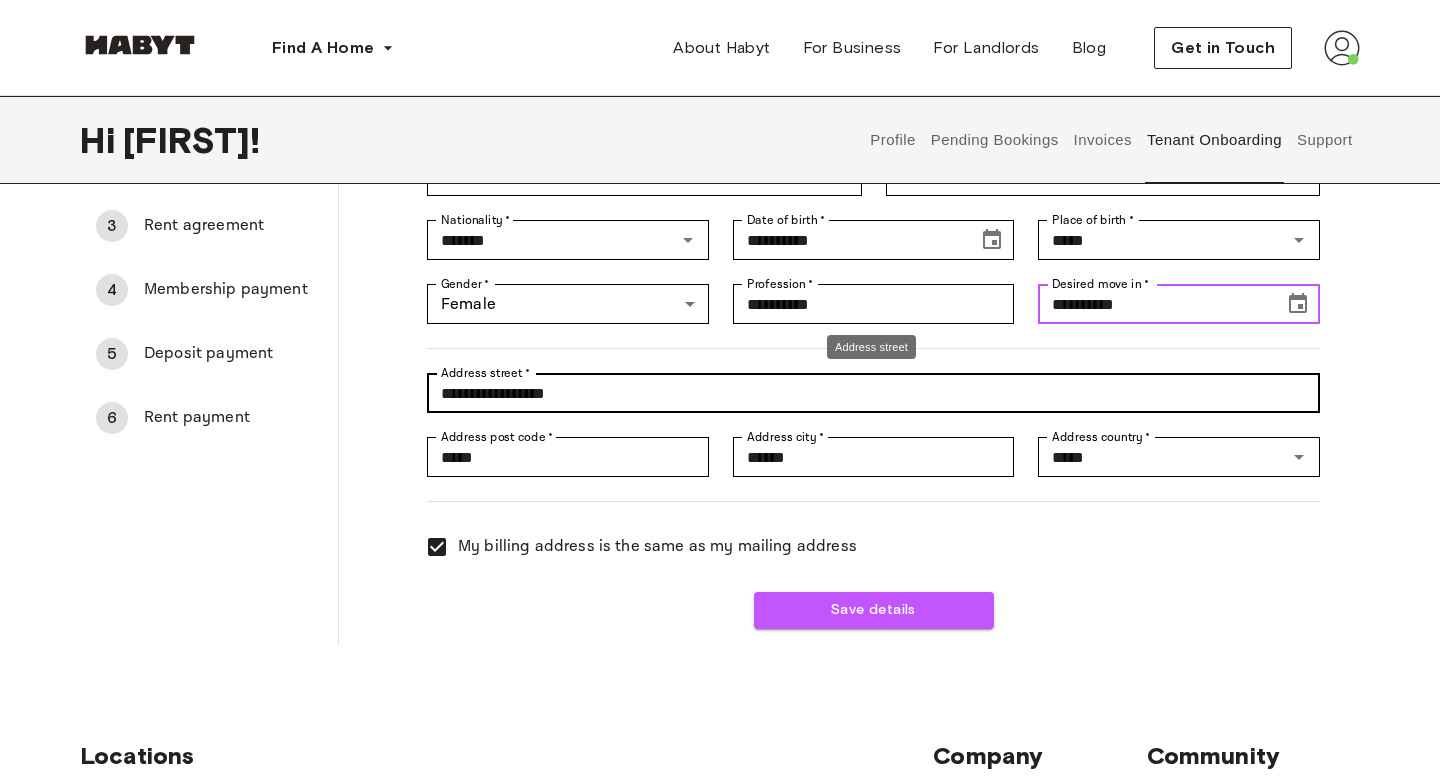 scroll, scrollTop: 217, scrollLeft: 0, axis: vertical 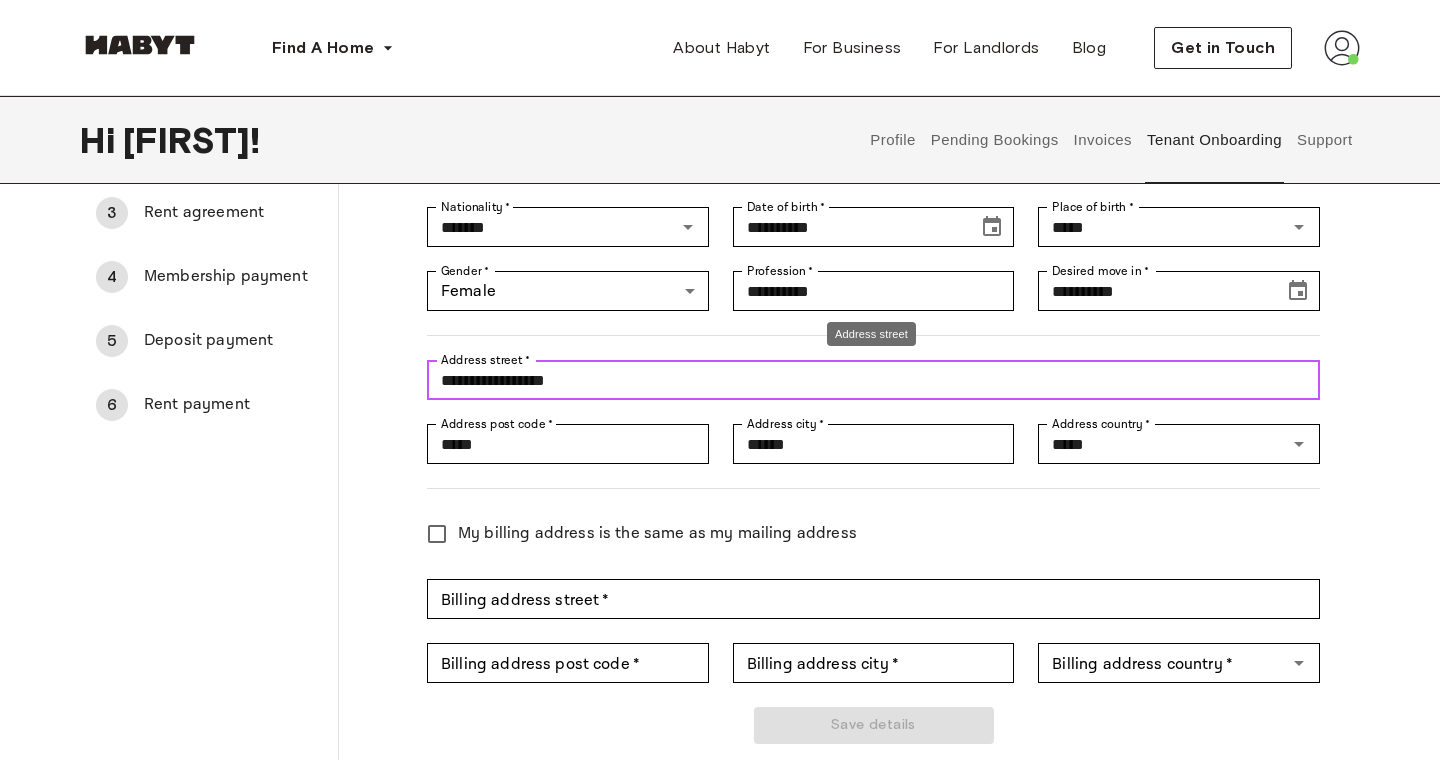 click on "**********" at bounding box center [873, 380] 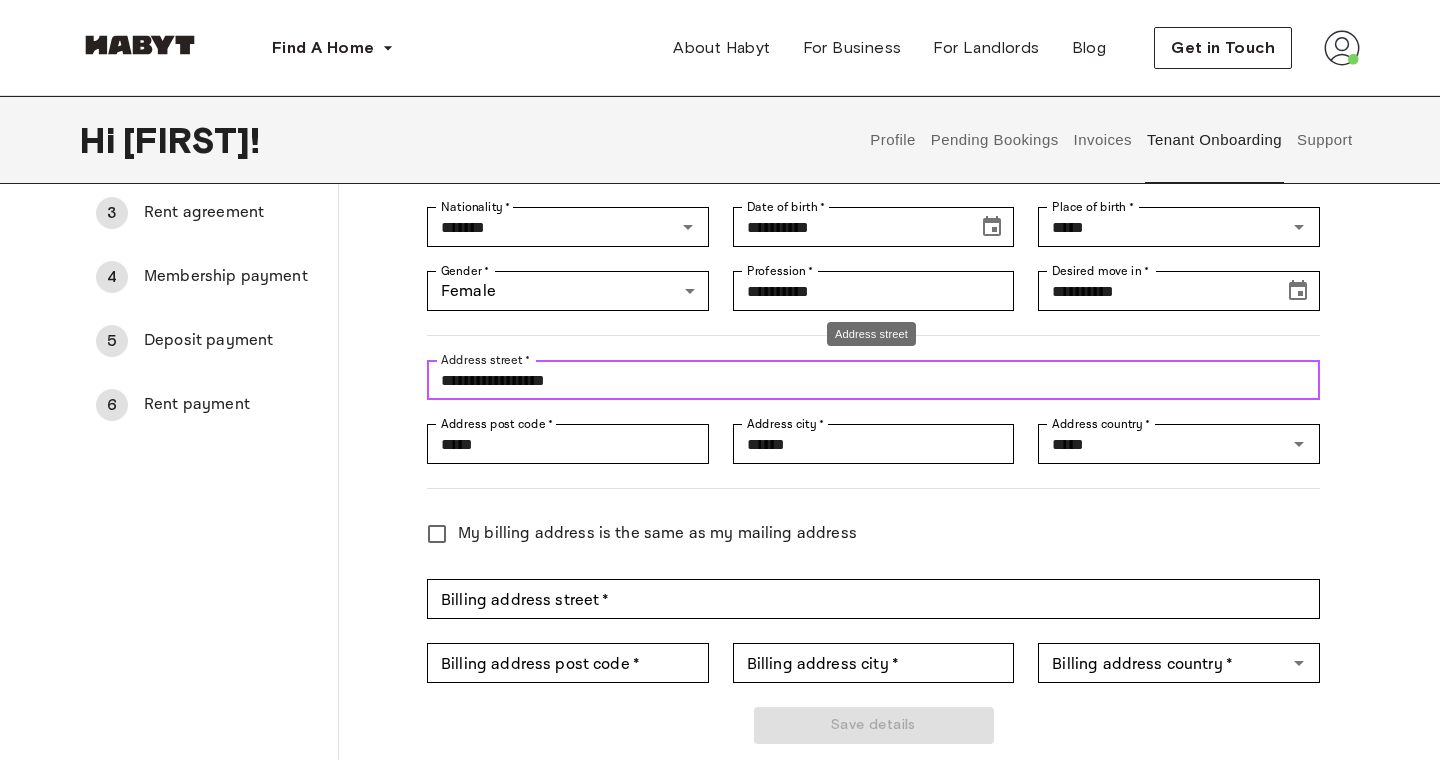 click on "**********" at bounding box center (873, 380) 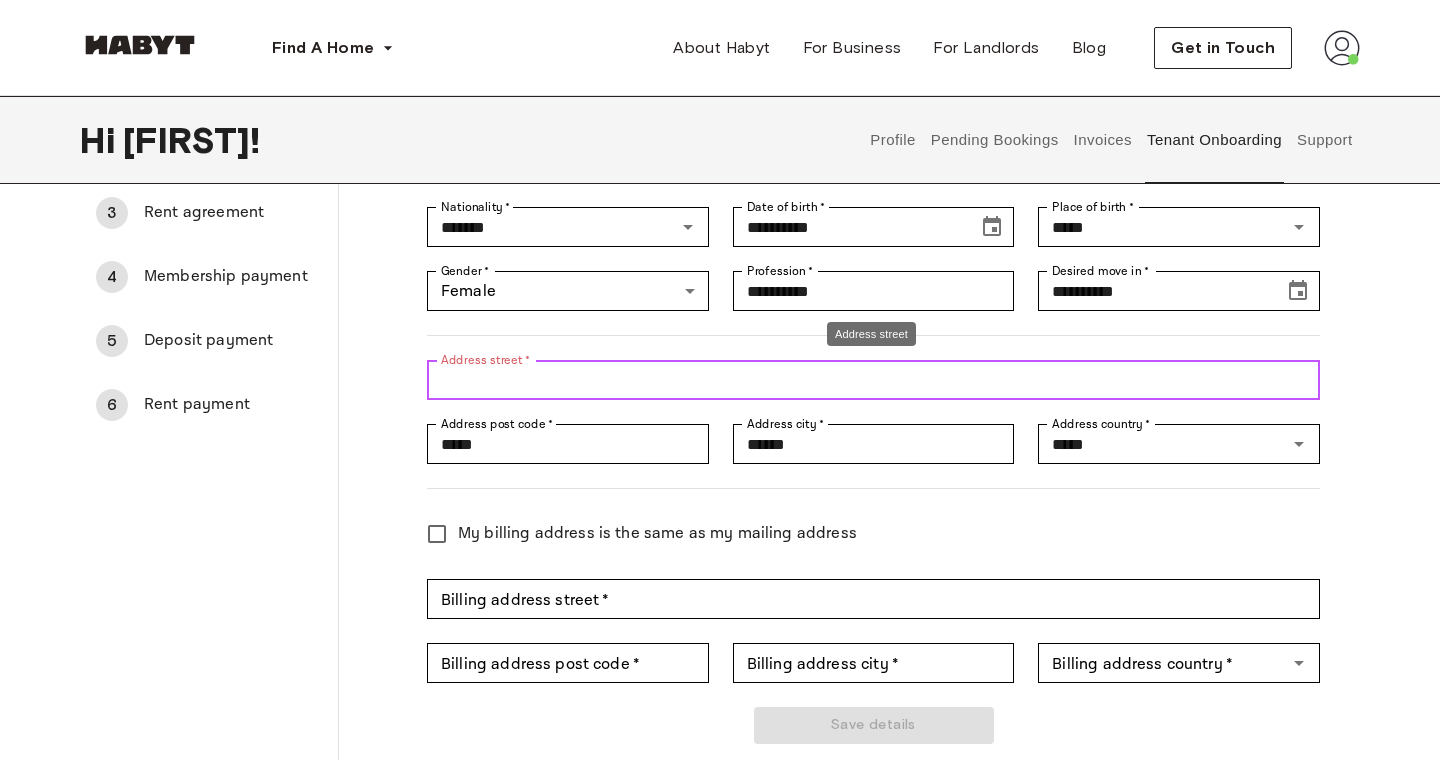 paste on "**********" 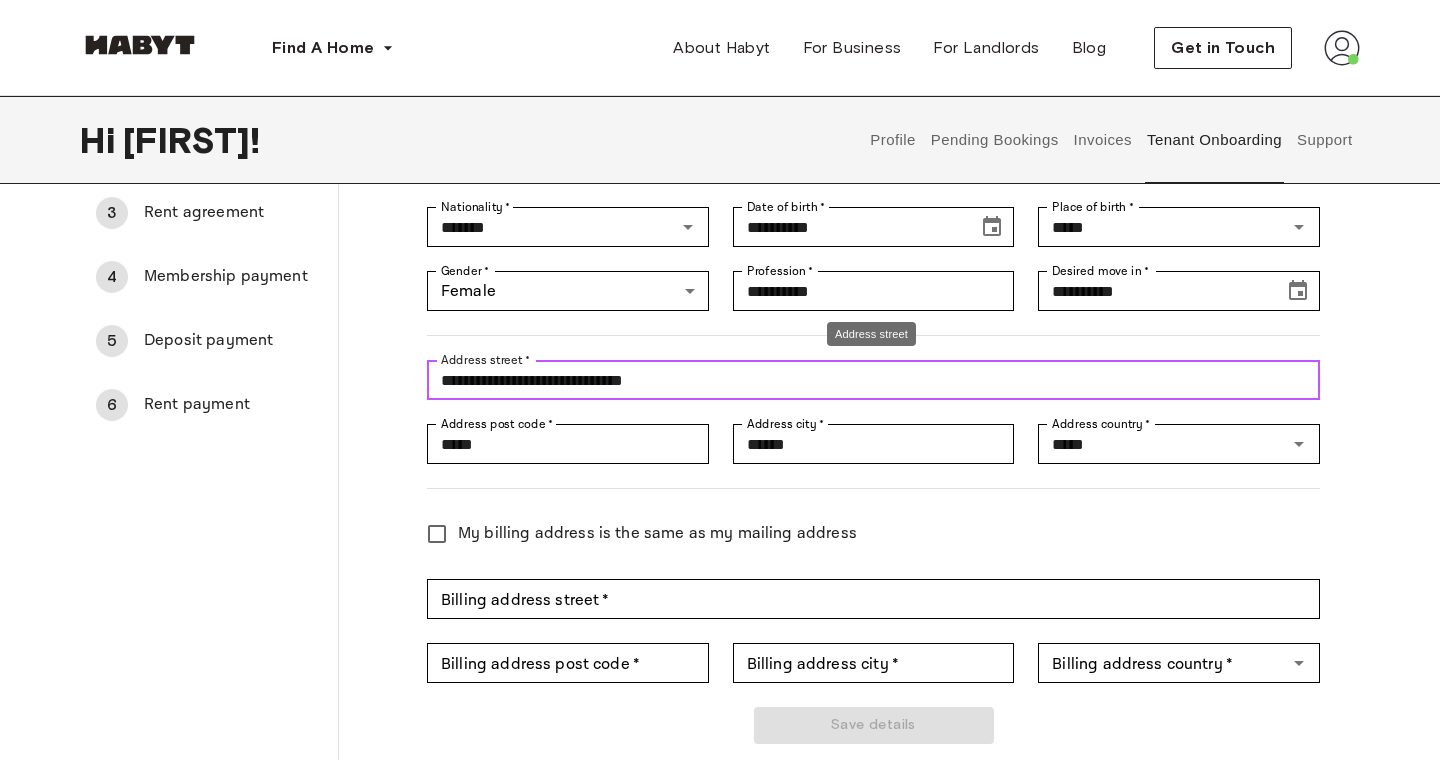 click on "**********" at bounding box center (873, 380) 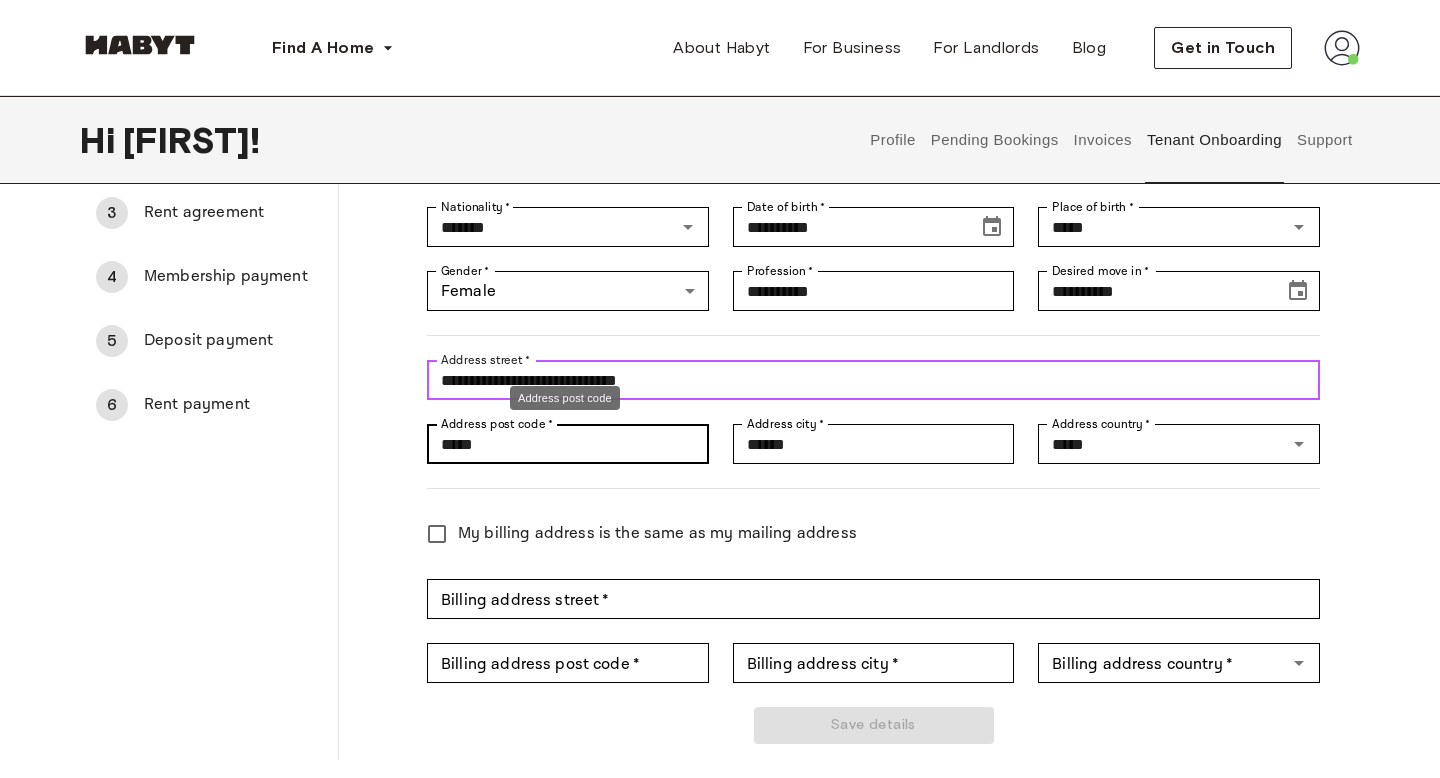 type on "**********" 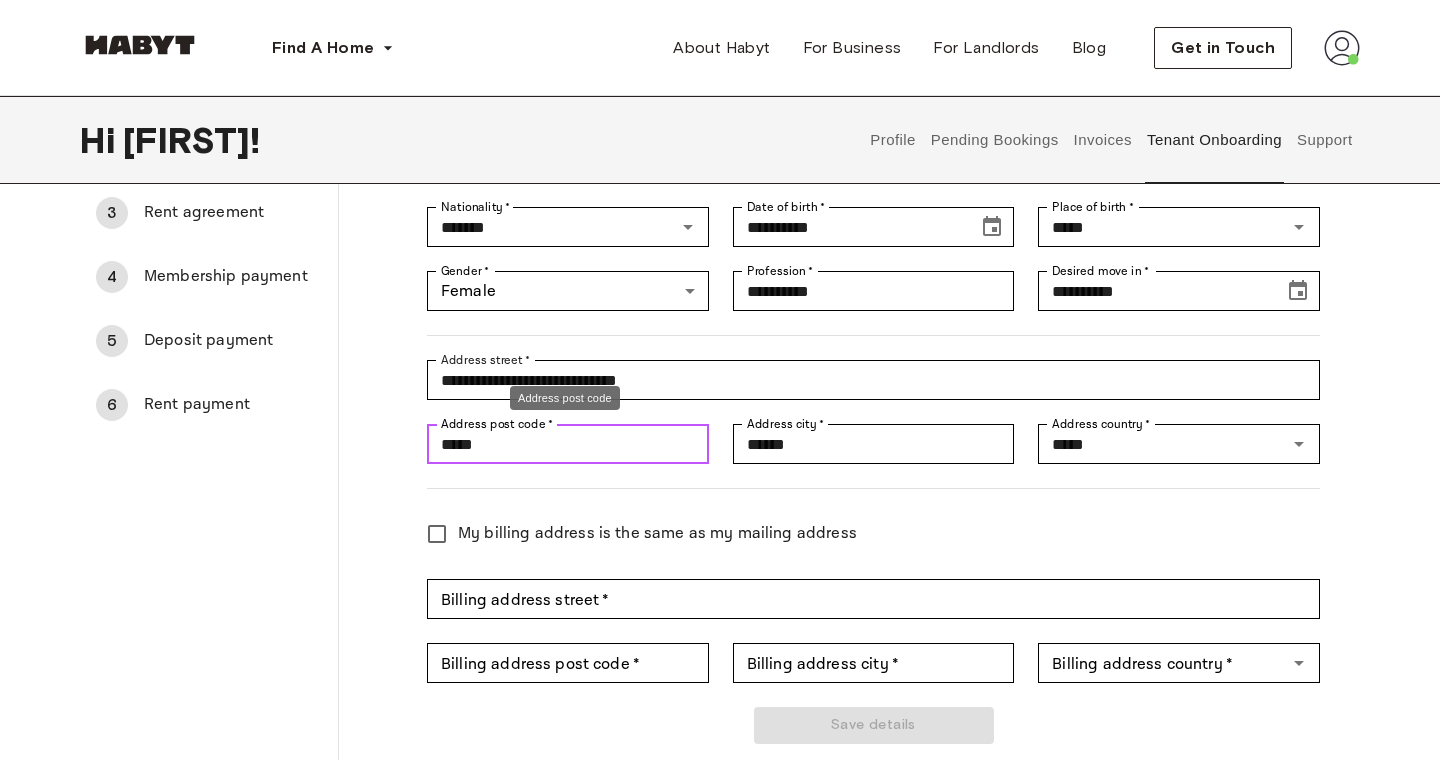 click on "*****" at bounding box center (568, 444) 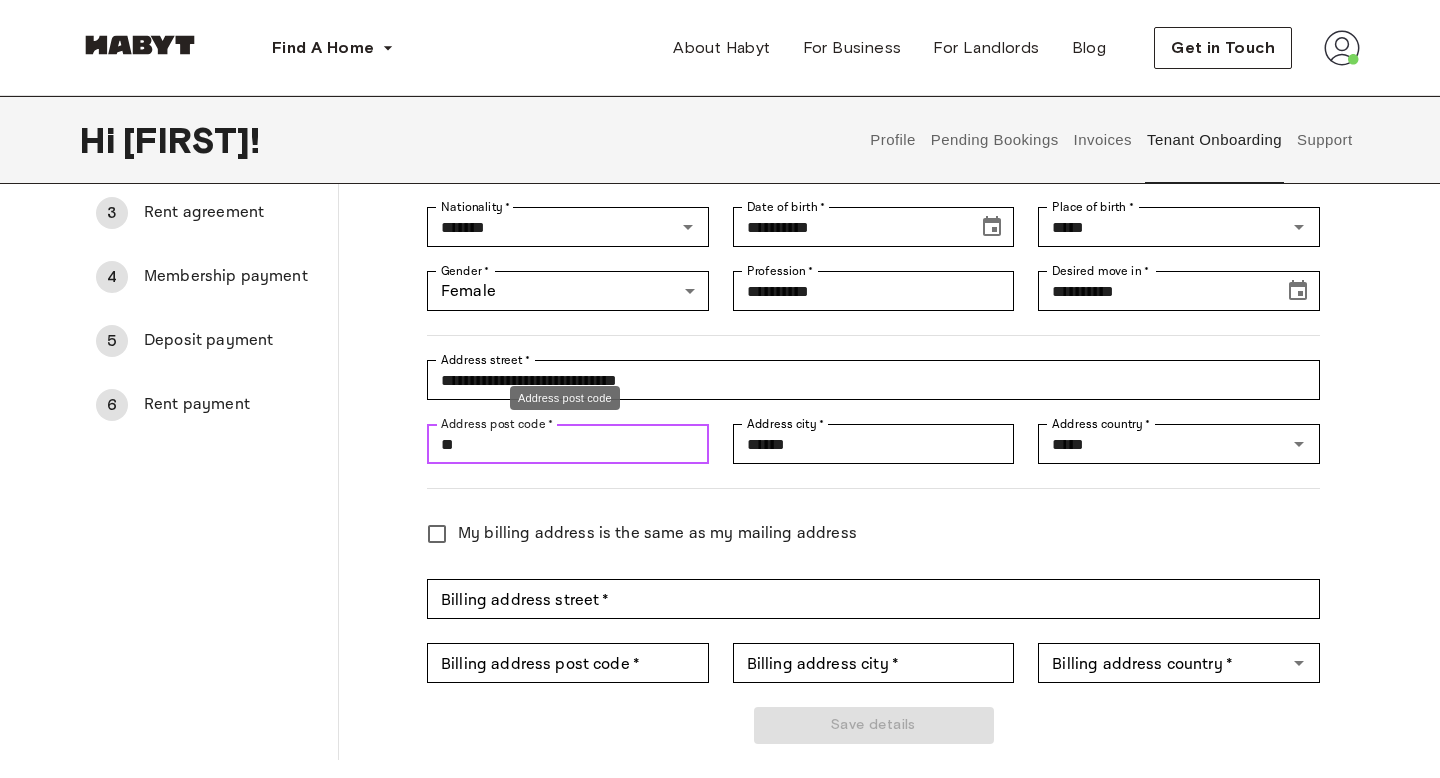 type on "*" 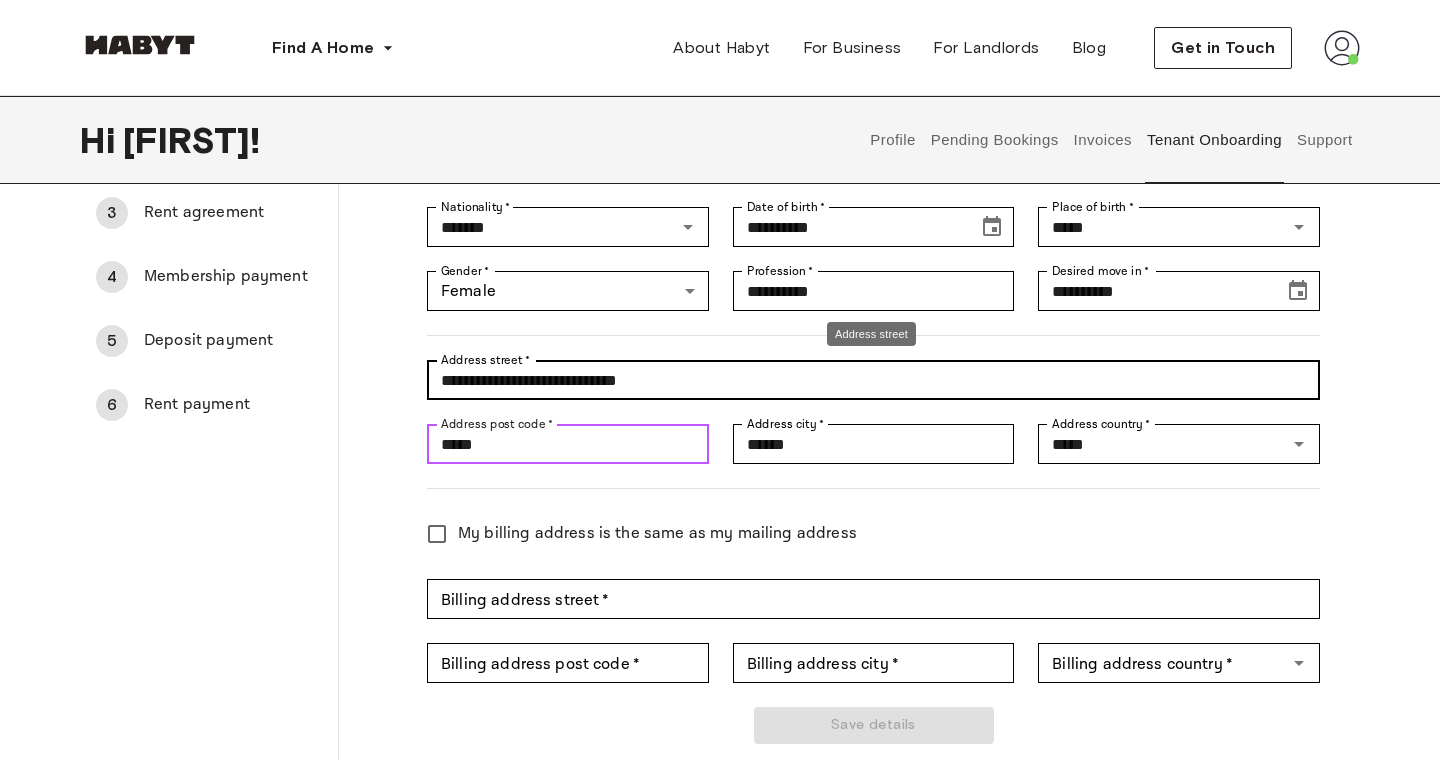 type on "*****" 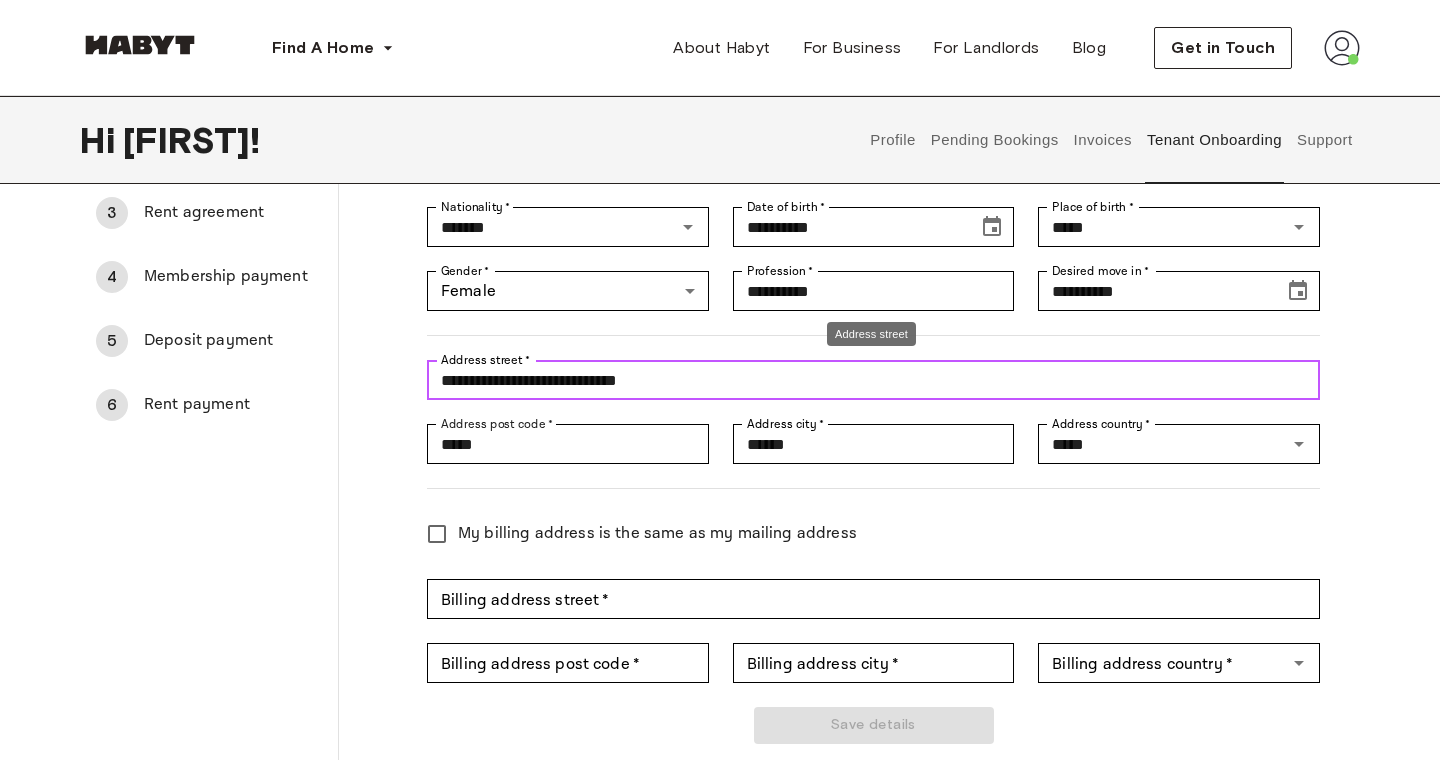 click on "**********" at bounding box center [873, 380] 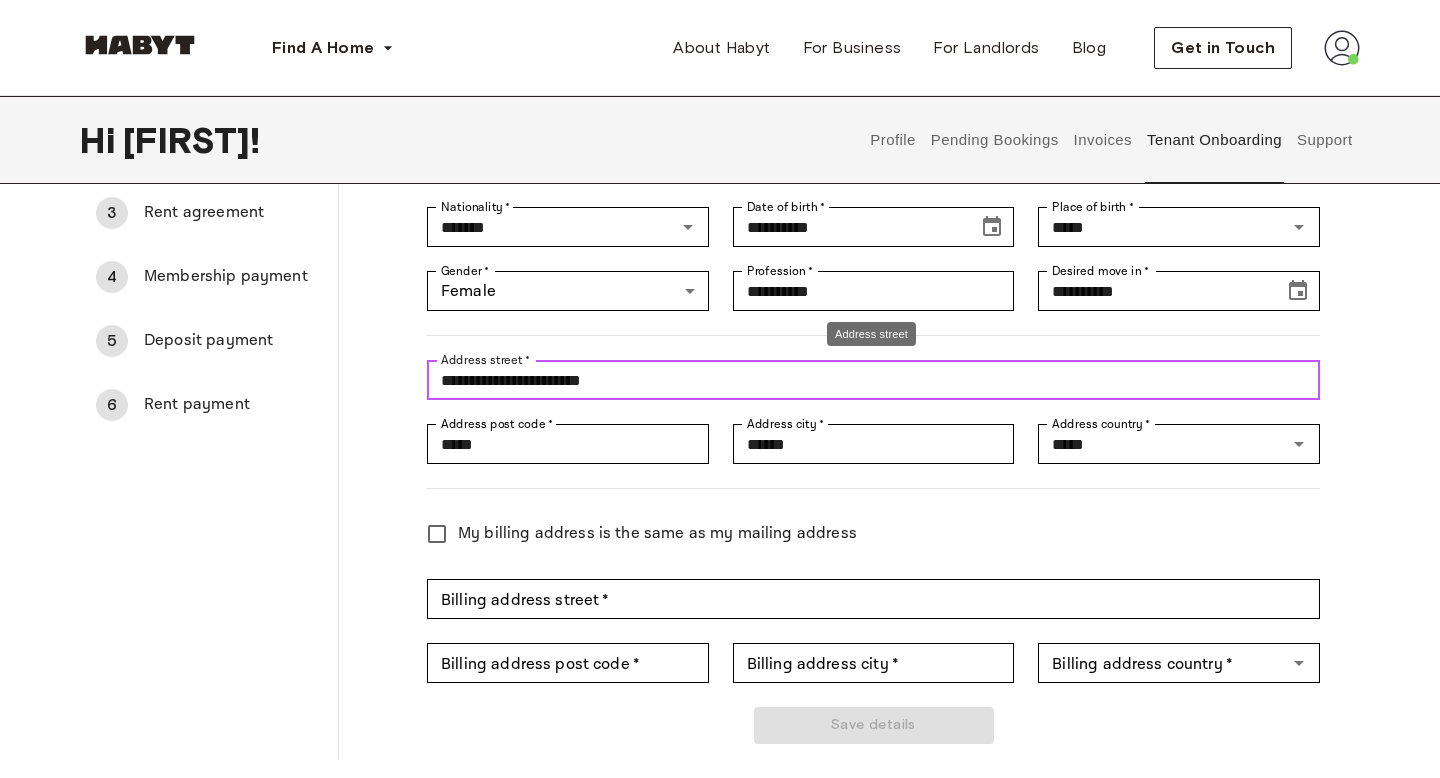 click on "**********" at bounding box center [873, 380] 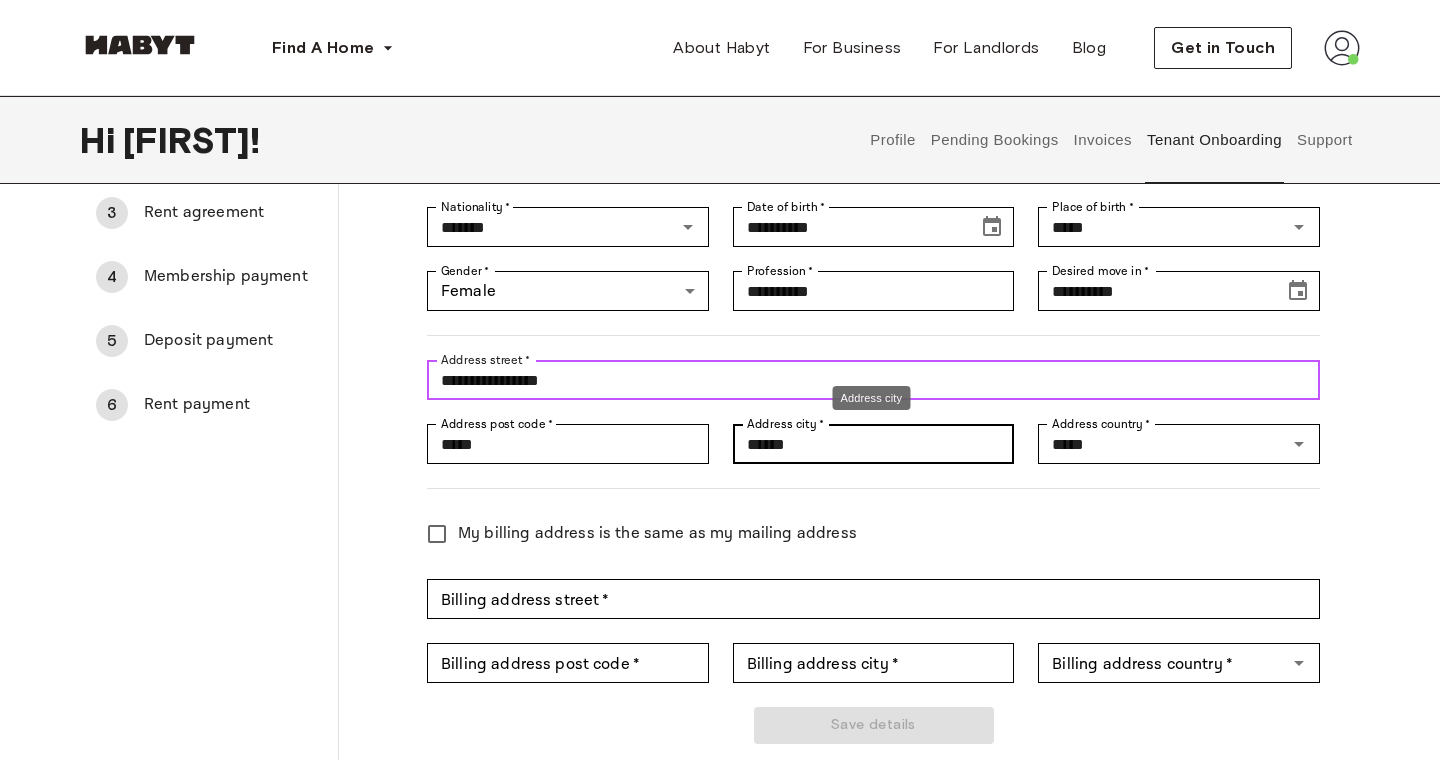 type on "**********" 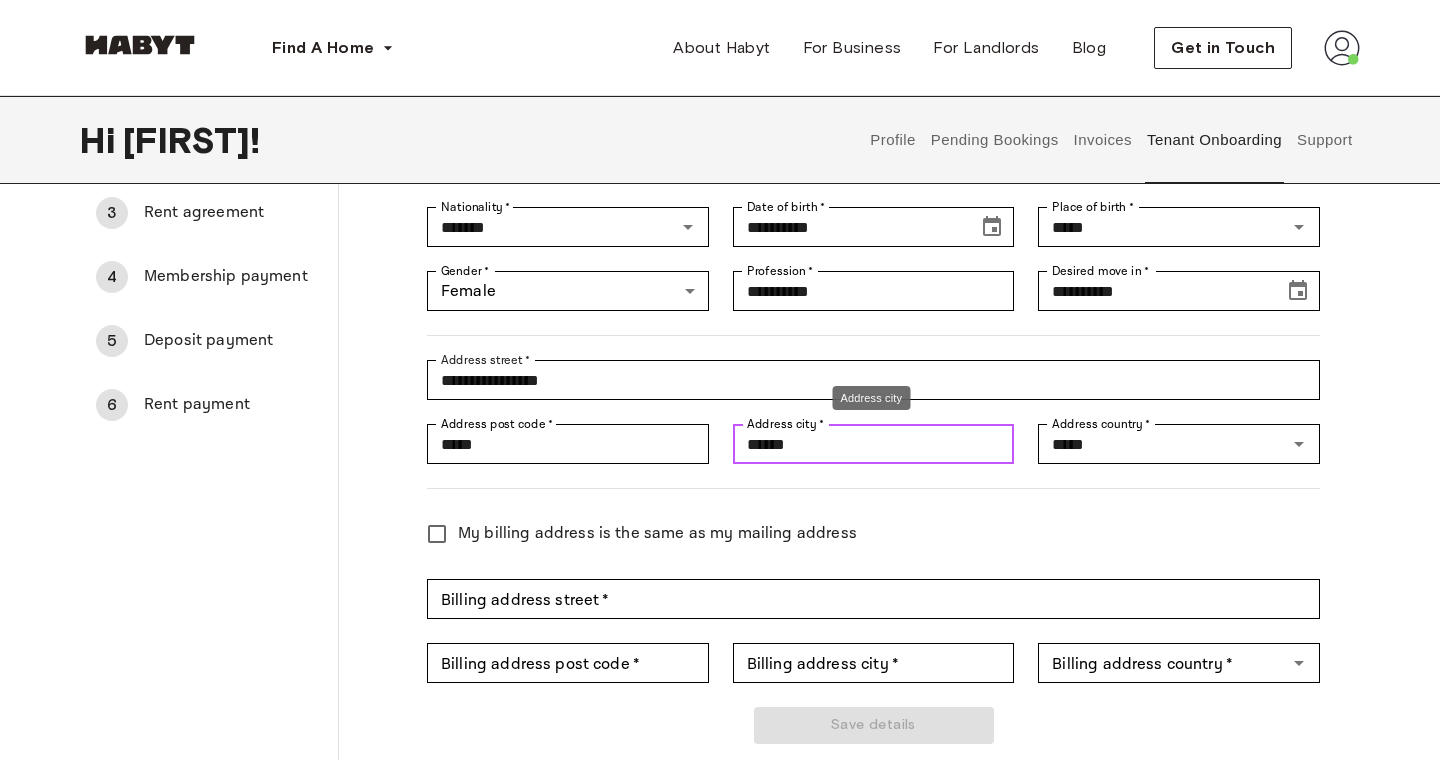 click on "******" at bounding box center [874, 444] 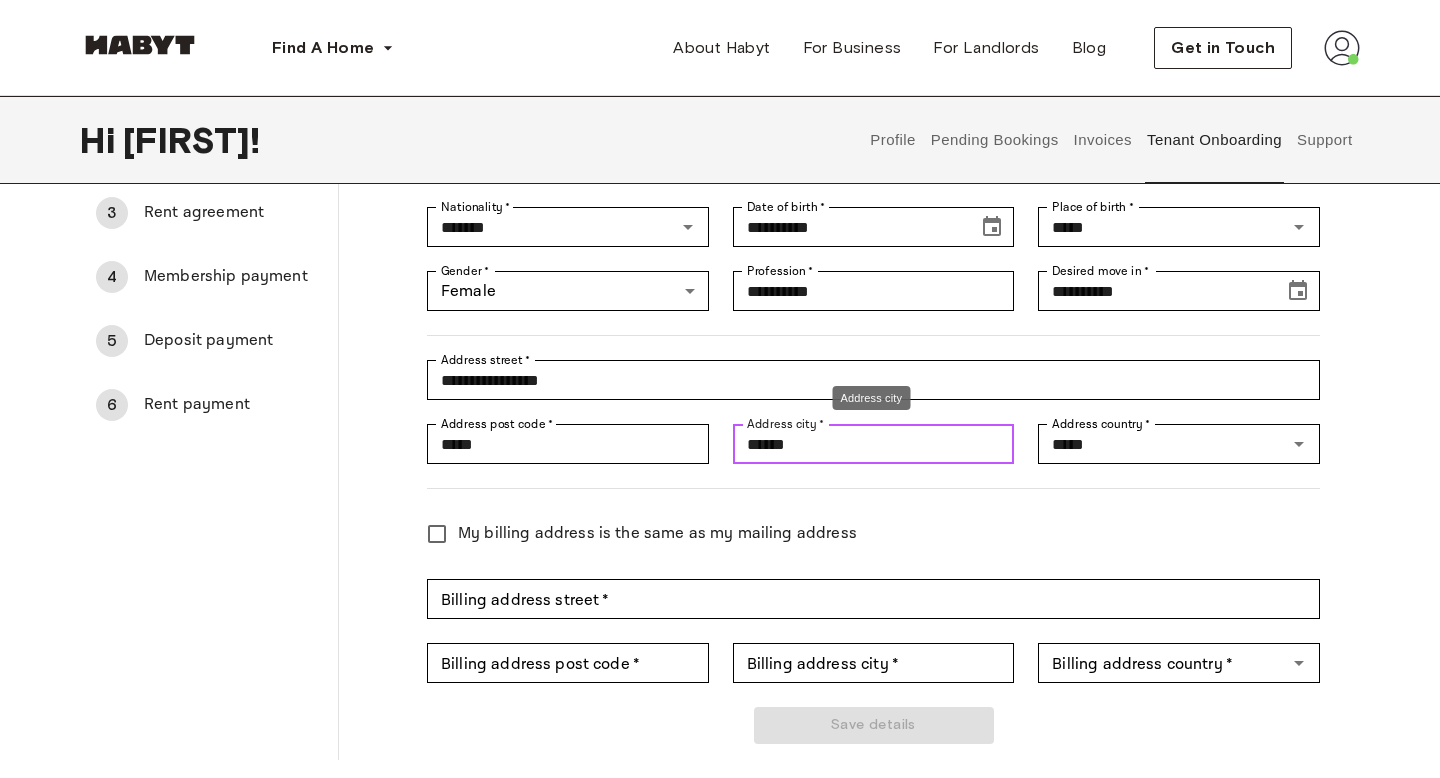click on "******" at bounding box center (874, 444) 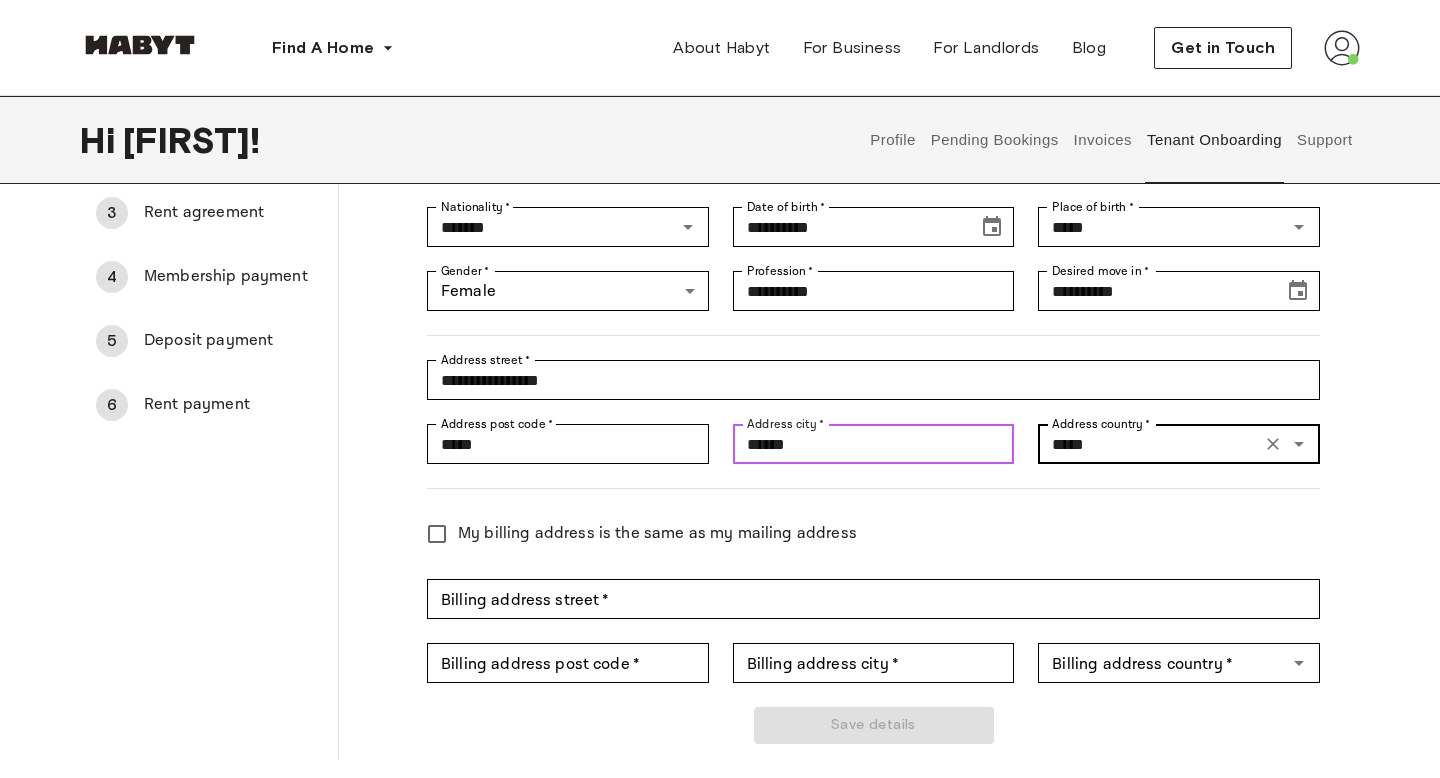 click on "[ADDRESS] [COUNTRY]   *" at bounding box center [1179, 444] 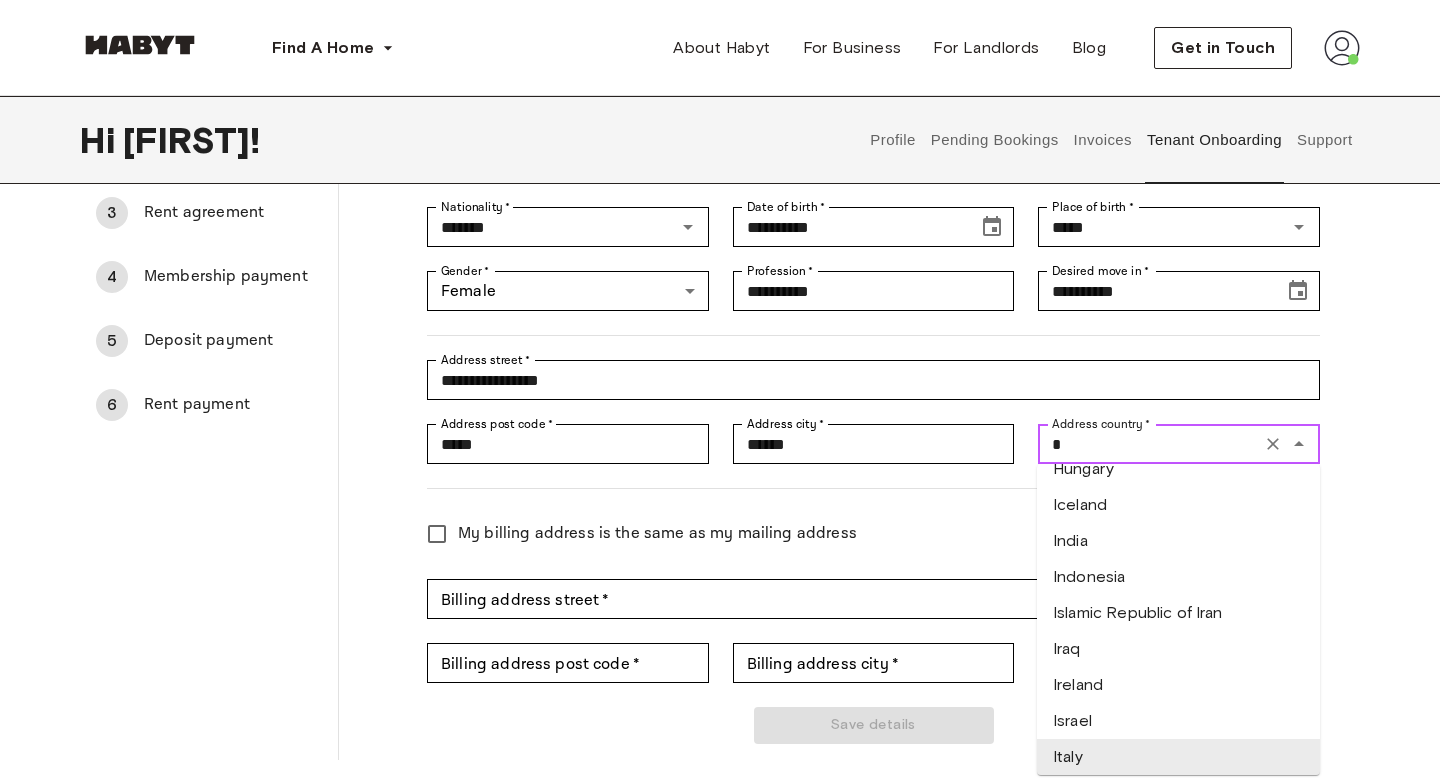 scroll, scrollTop: 0, scrollLeft: 0, axis: both 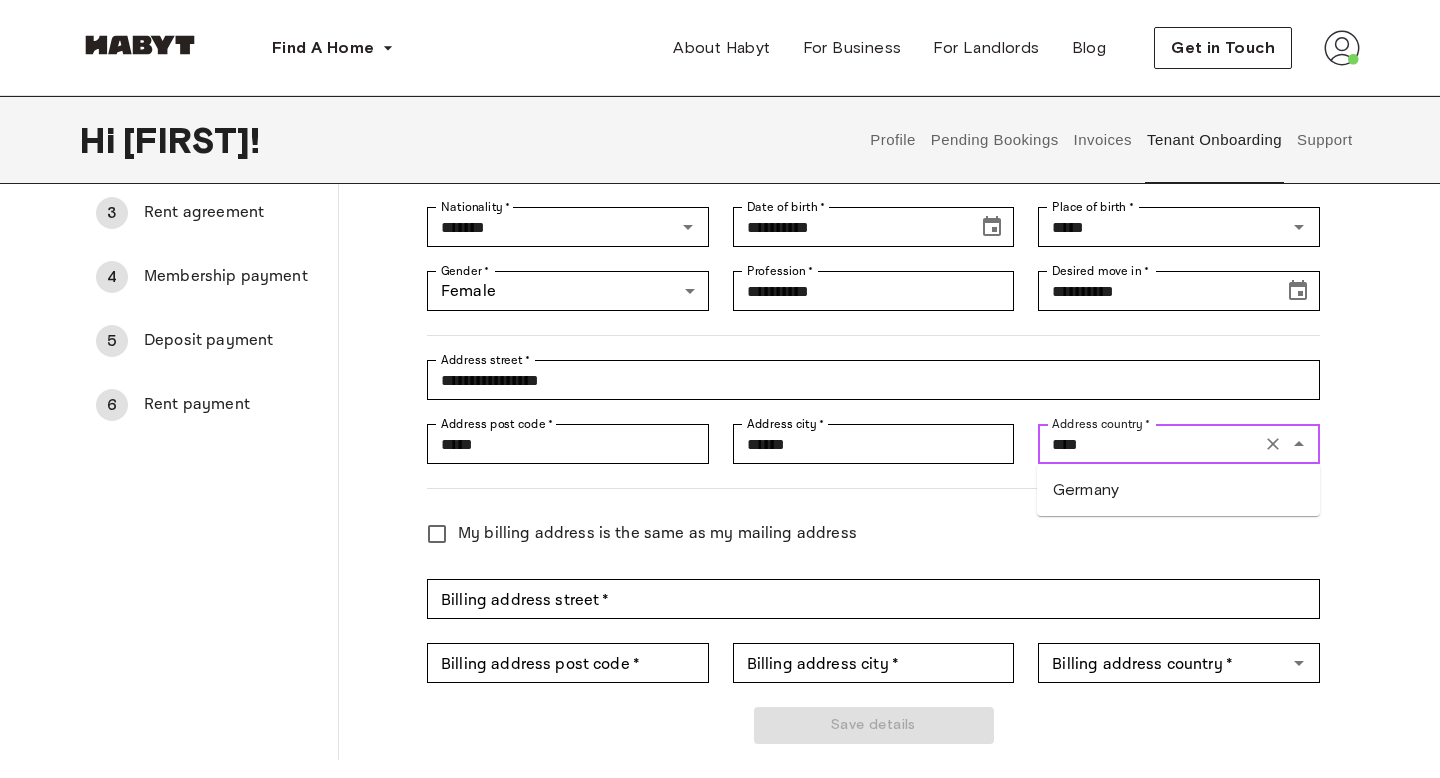 click on "Germany" at bounding box center [1178, 490] 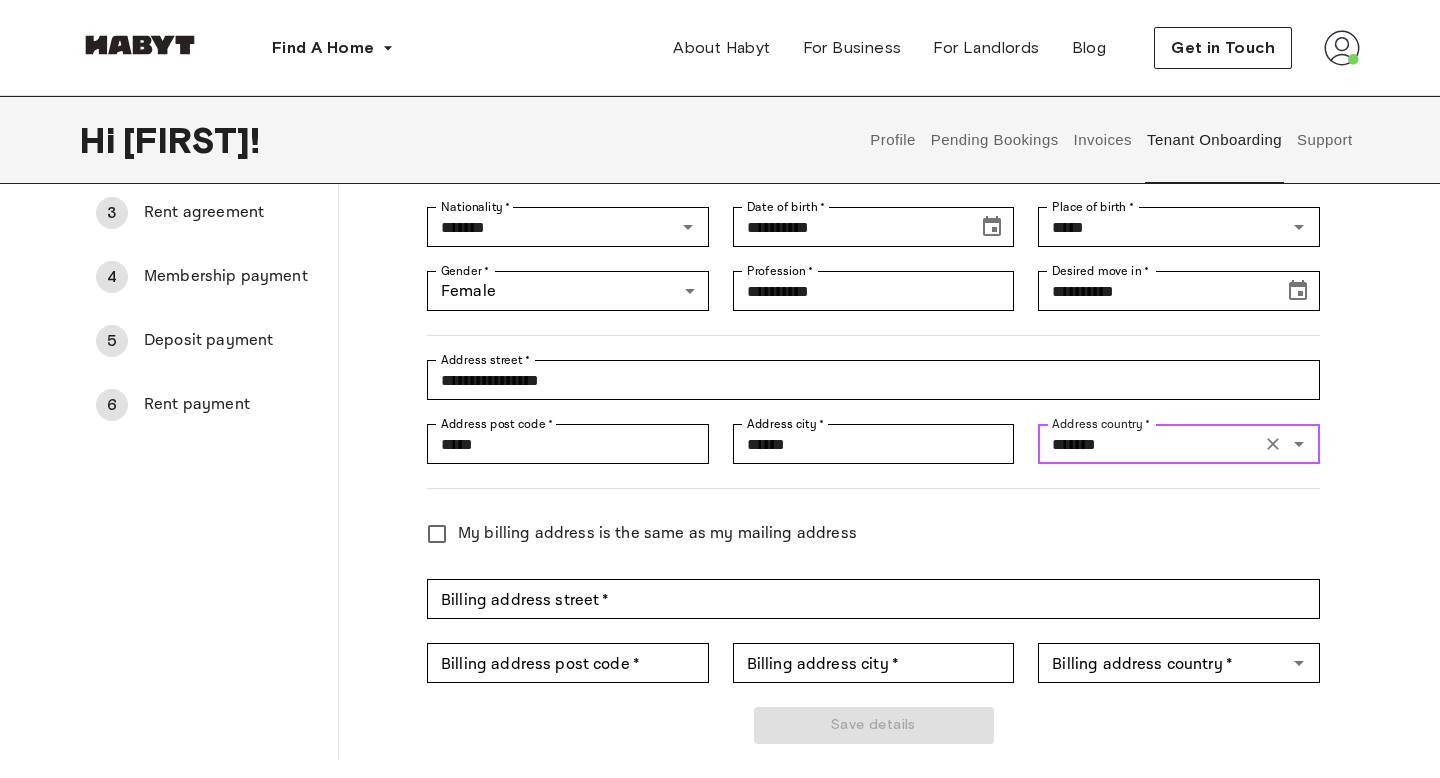 scroll, scrollTop: 244, scrollLeft: 0, axis: vertical 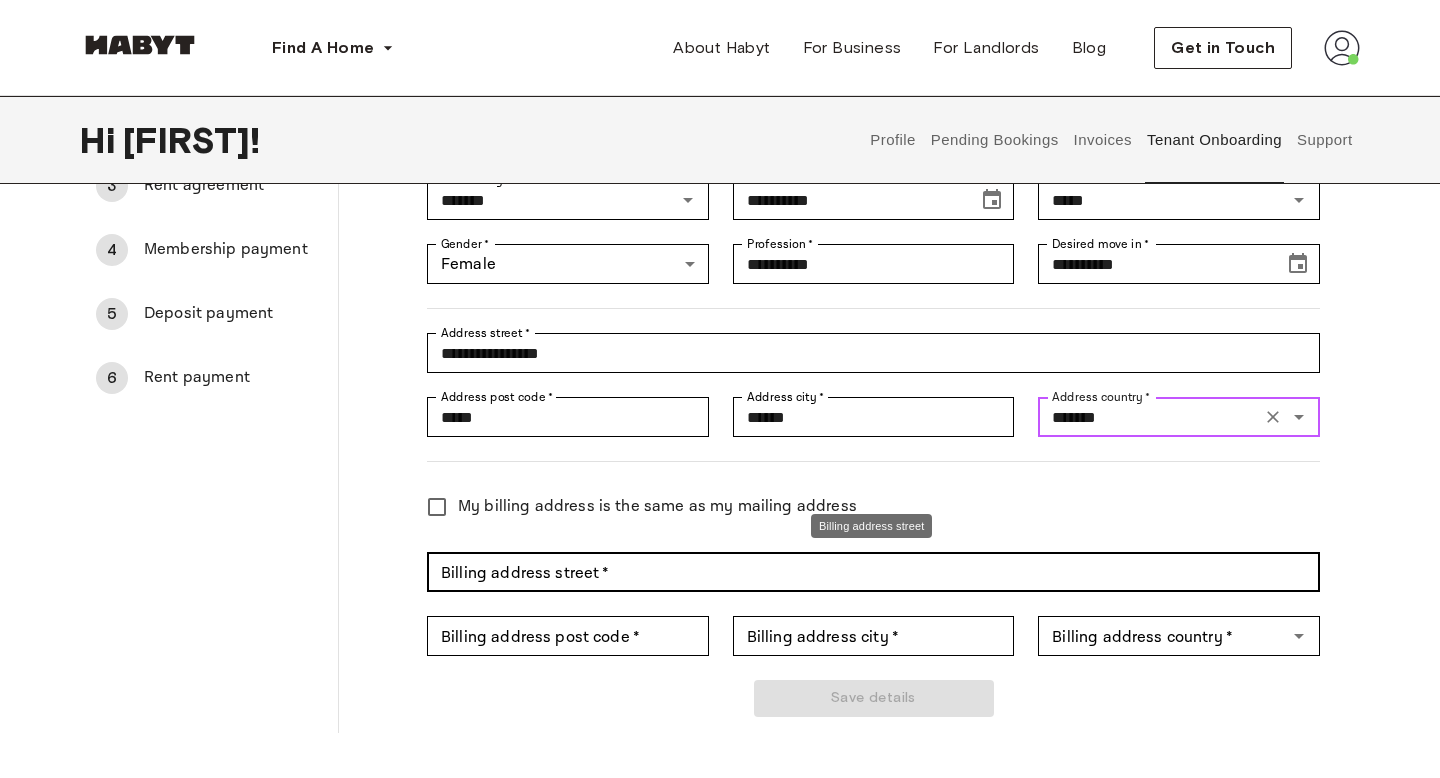 type on "*******" 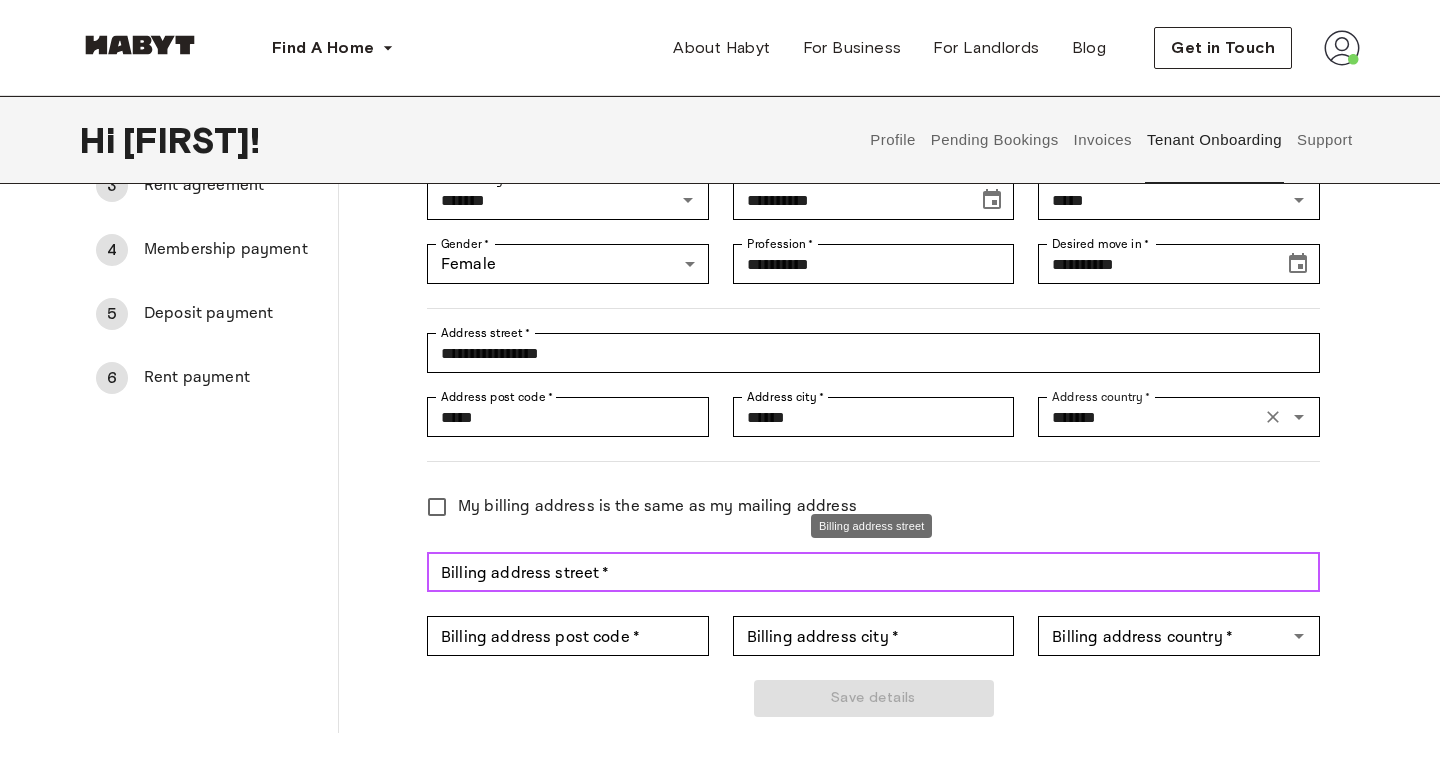 click on "[ADDRESS] [STREET]   *" at bounding box center [873, 572] 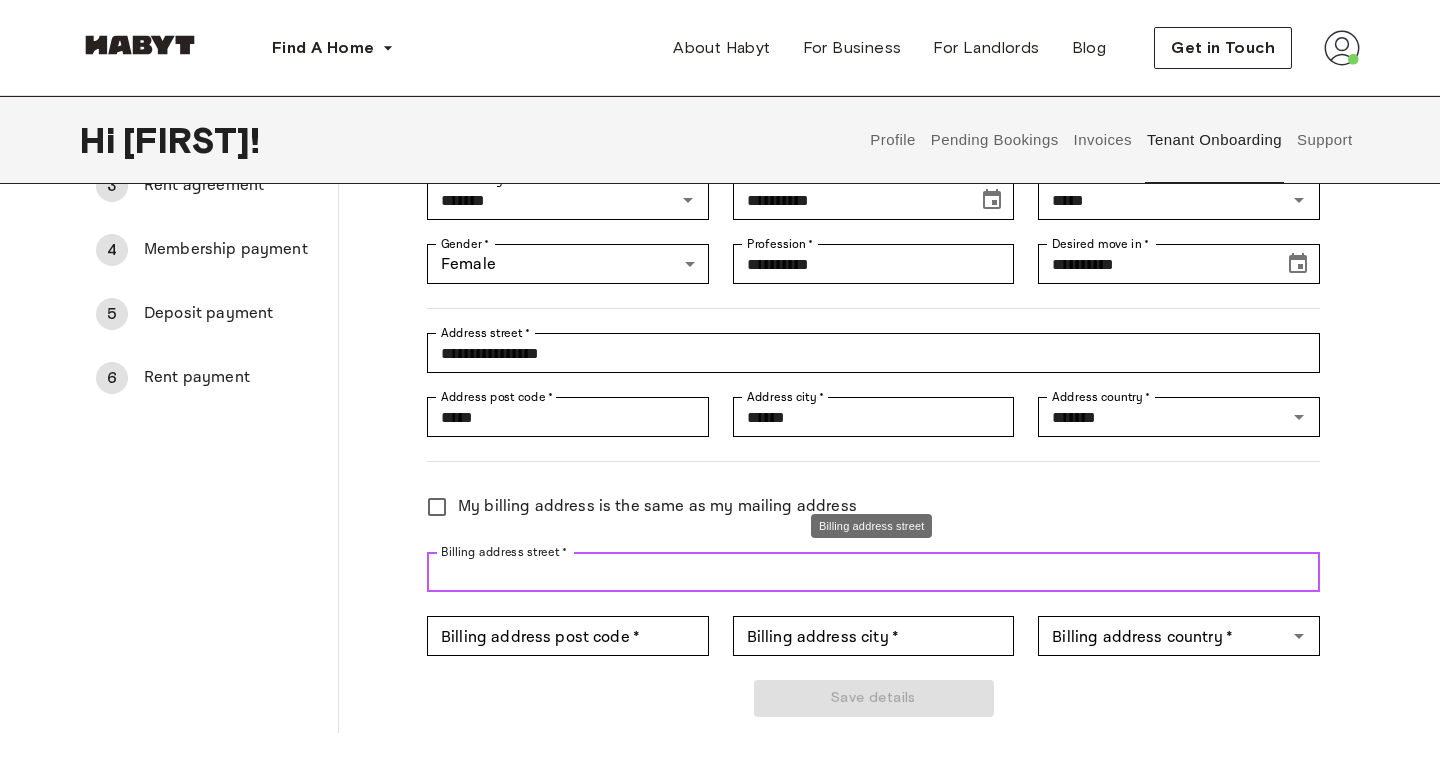 type on "*" 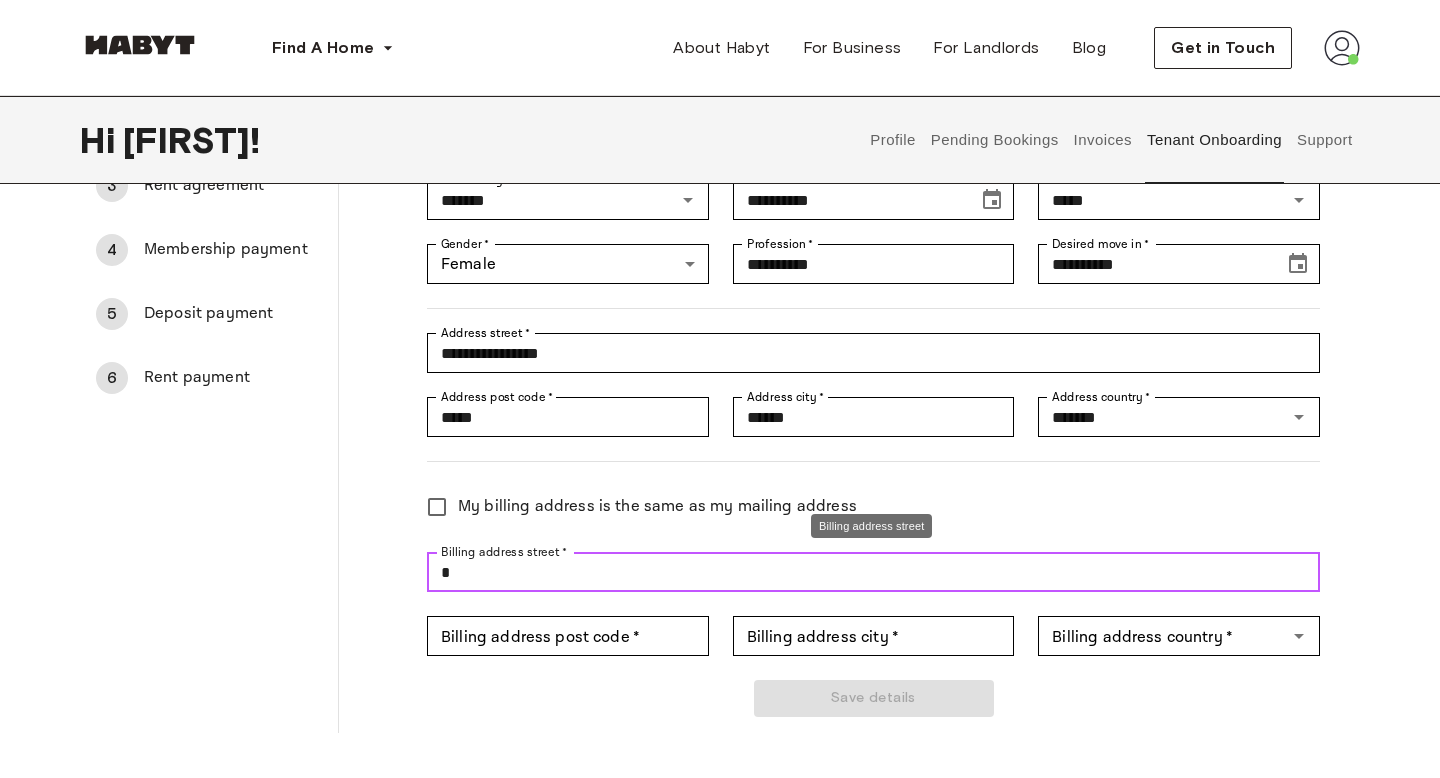 type 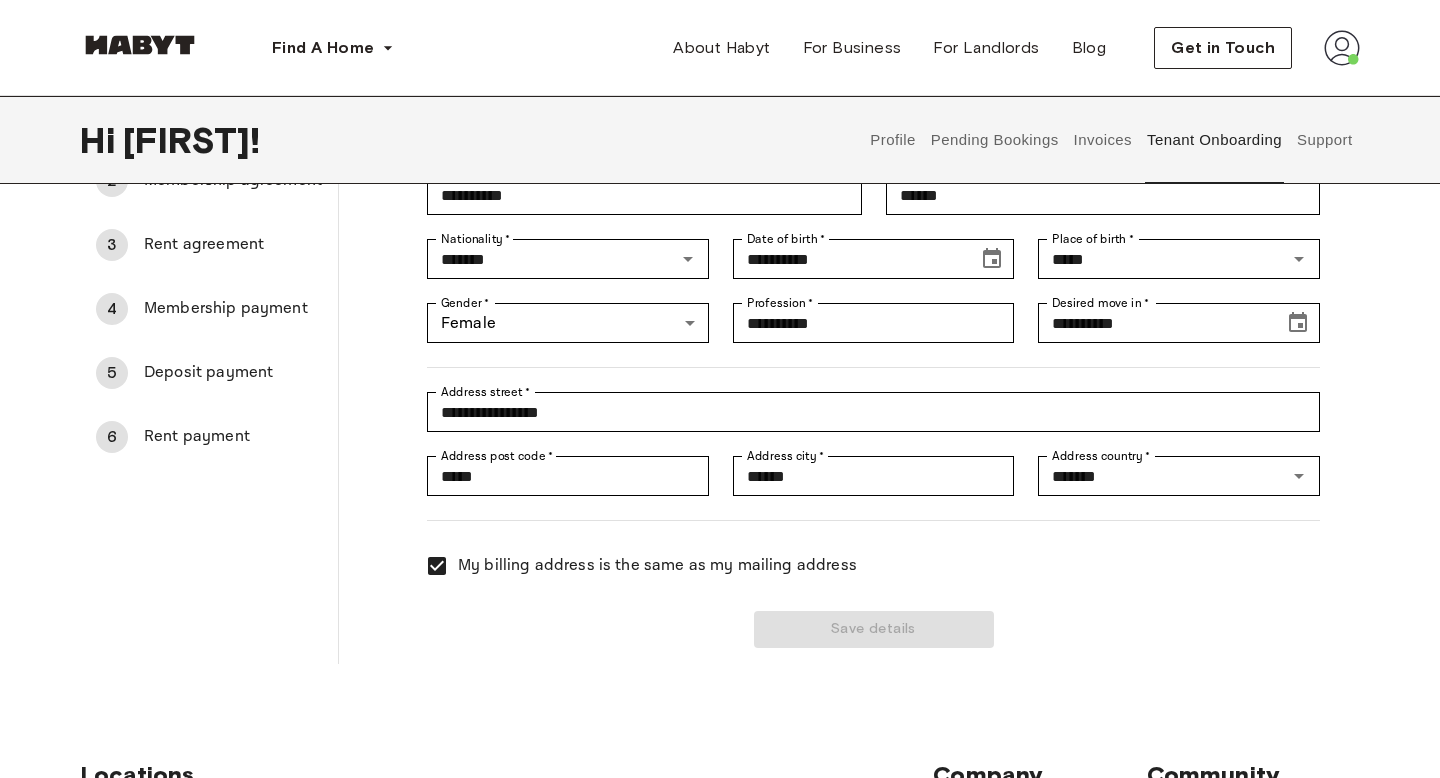 scroll, scrollTop: 183, scrollLeft: 0, axis: vertical 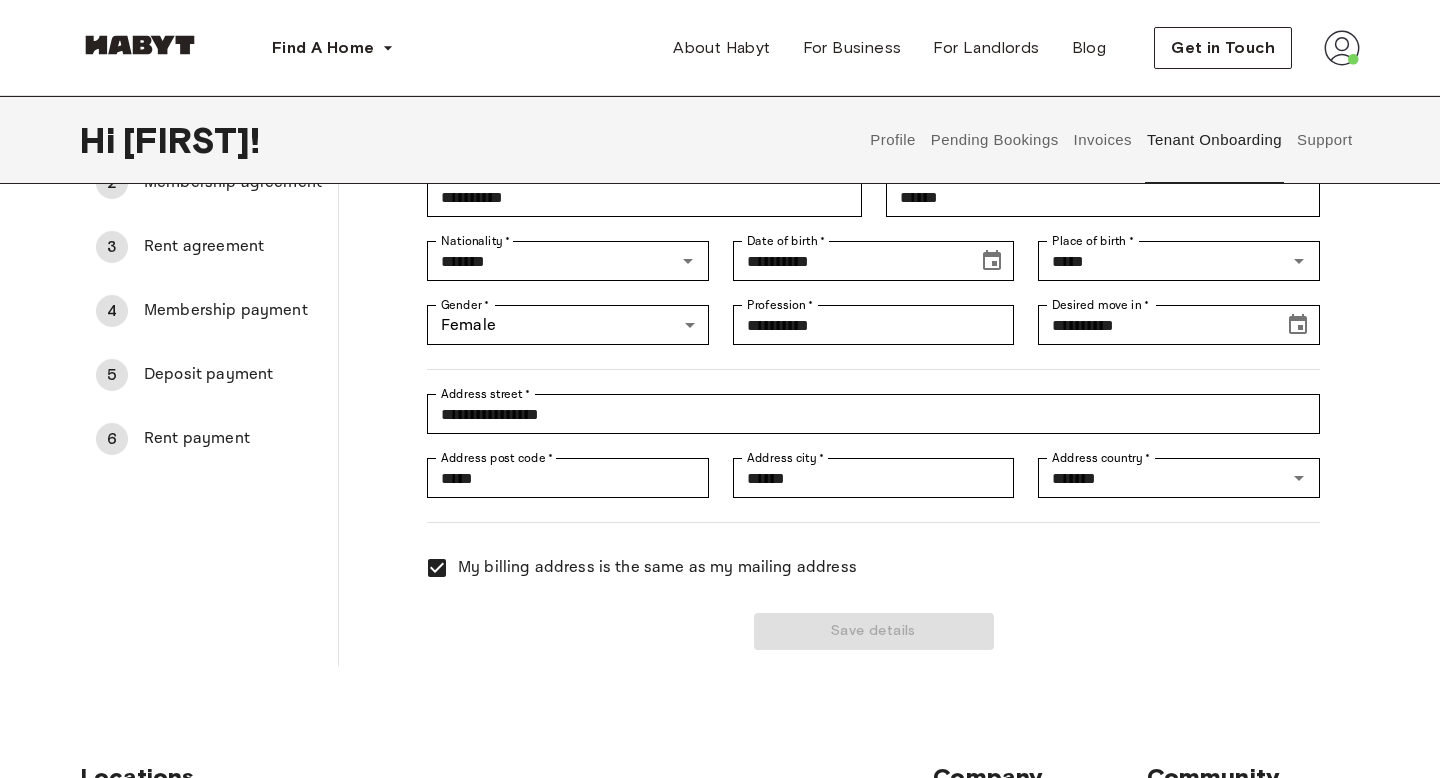 click at bounding box center (861, 510) 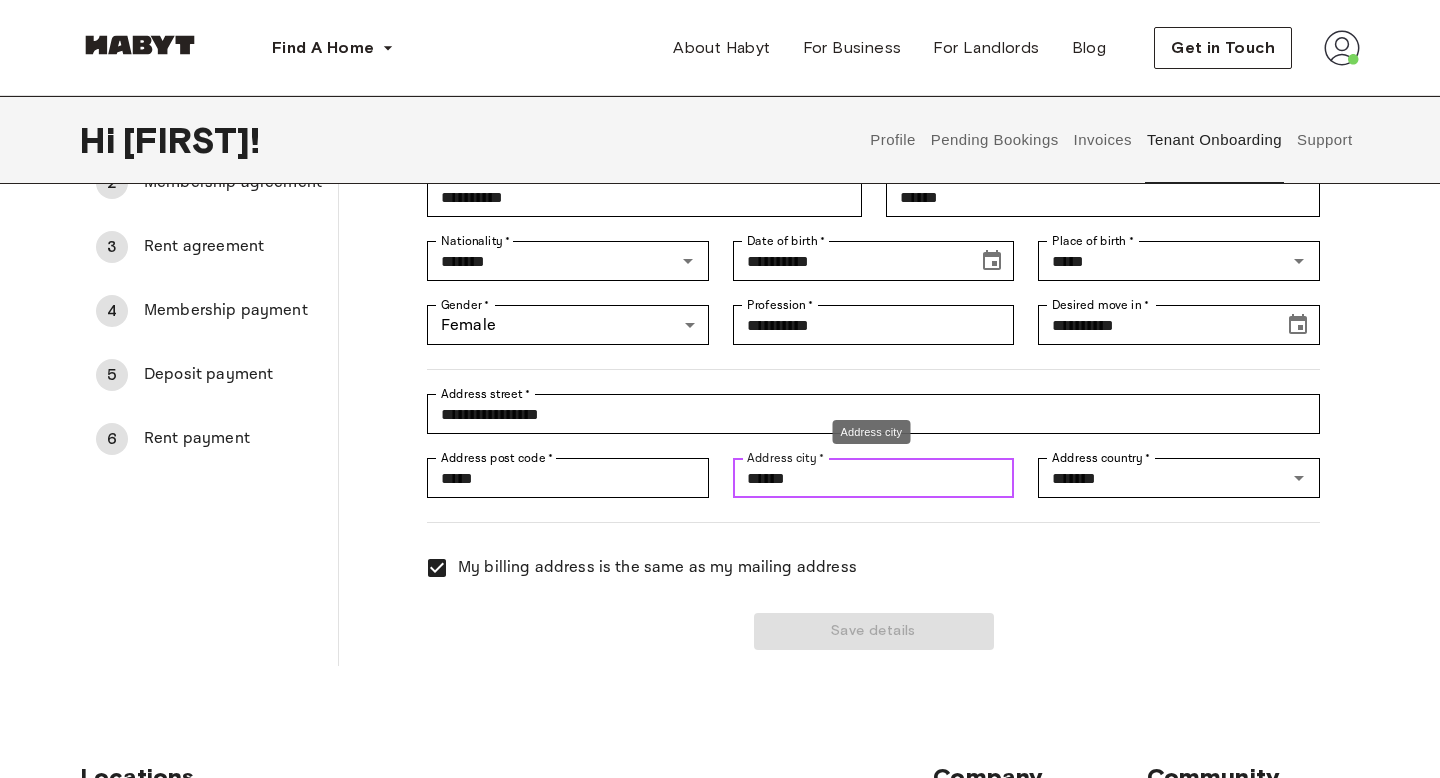 click on "******" at bounding box center [874, 478] 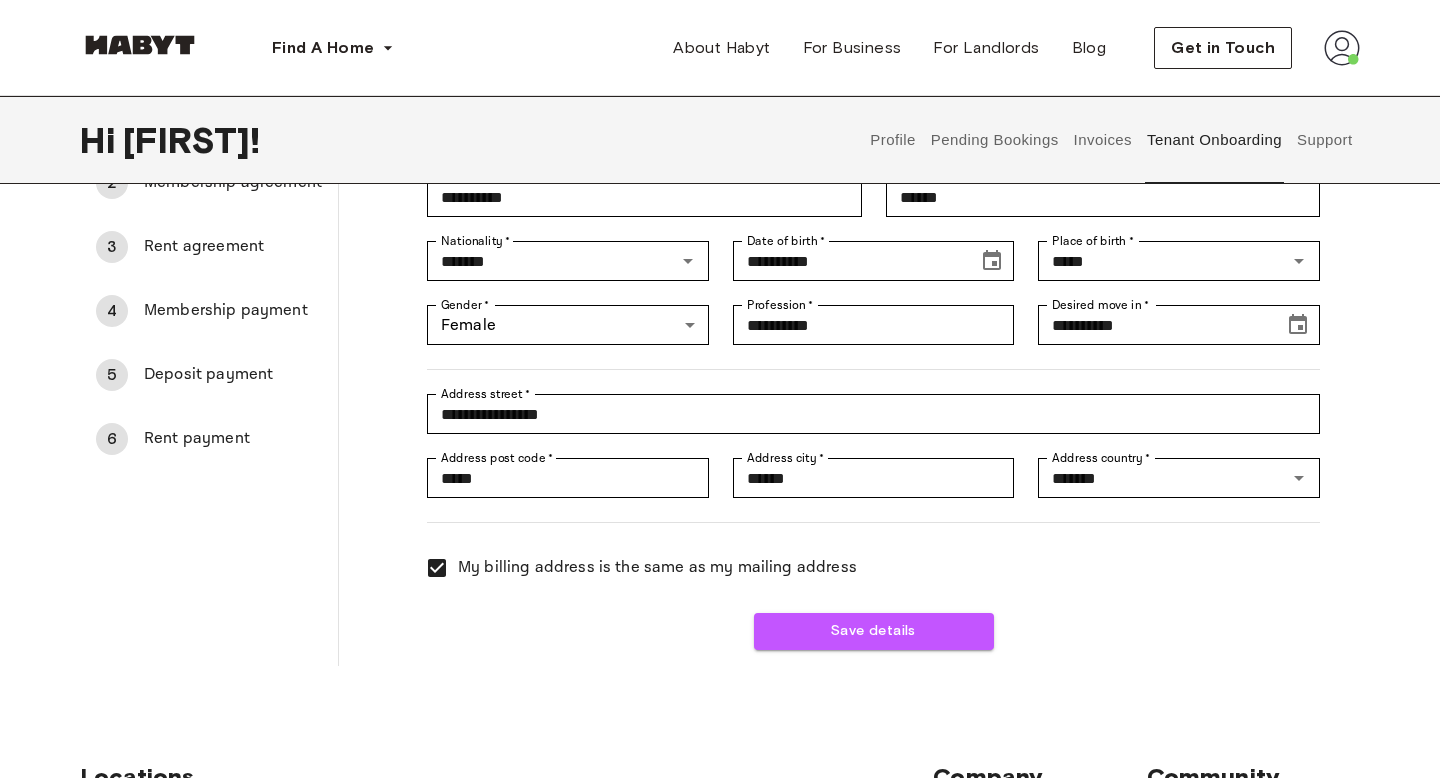 click on "Save details" at bounding box center (861, 619) 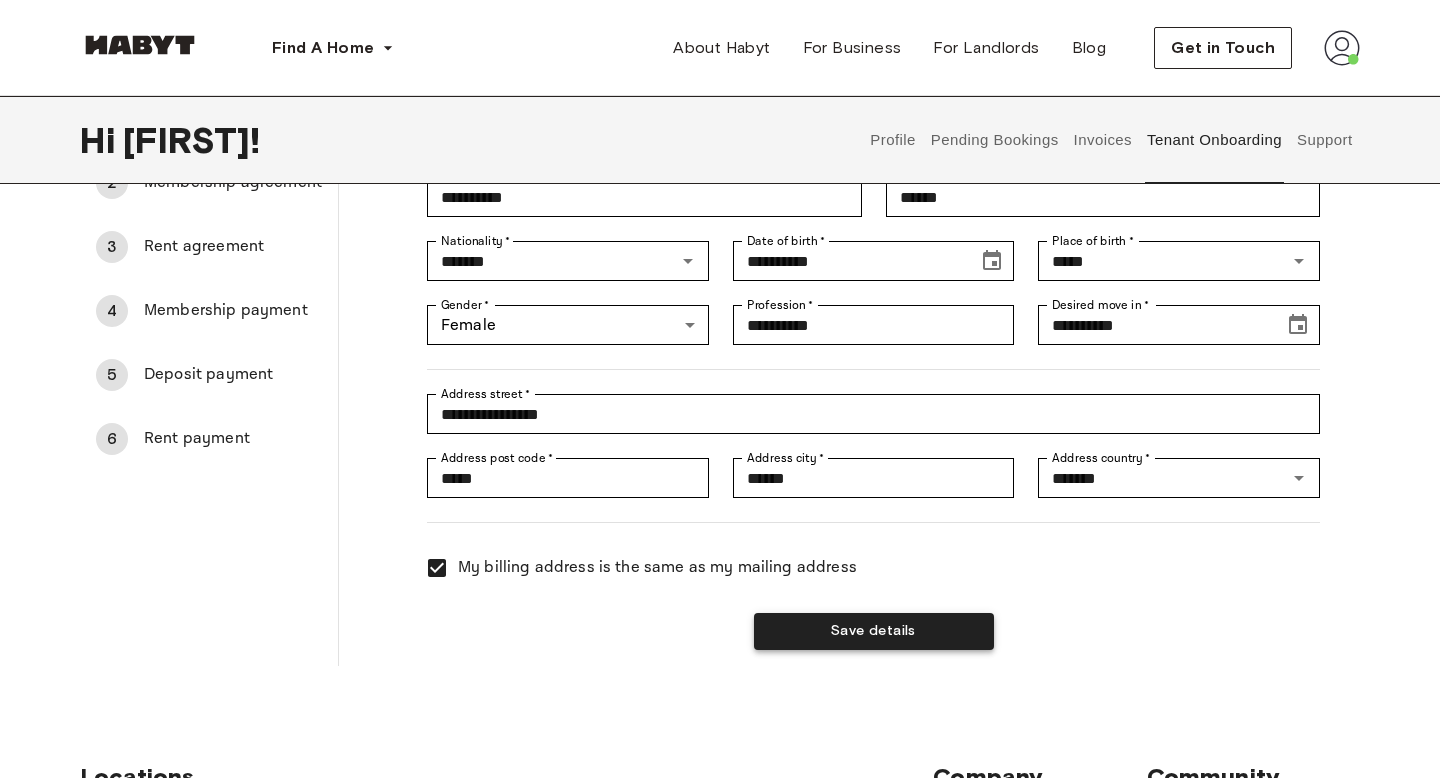 click on "Save details" at bounding box center [874, 631] 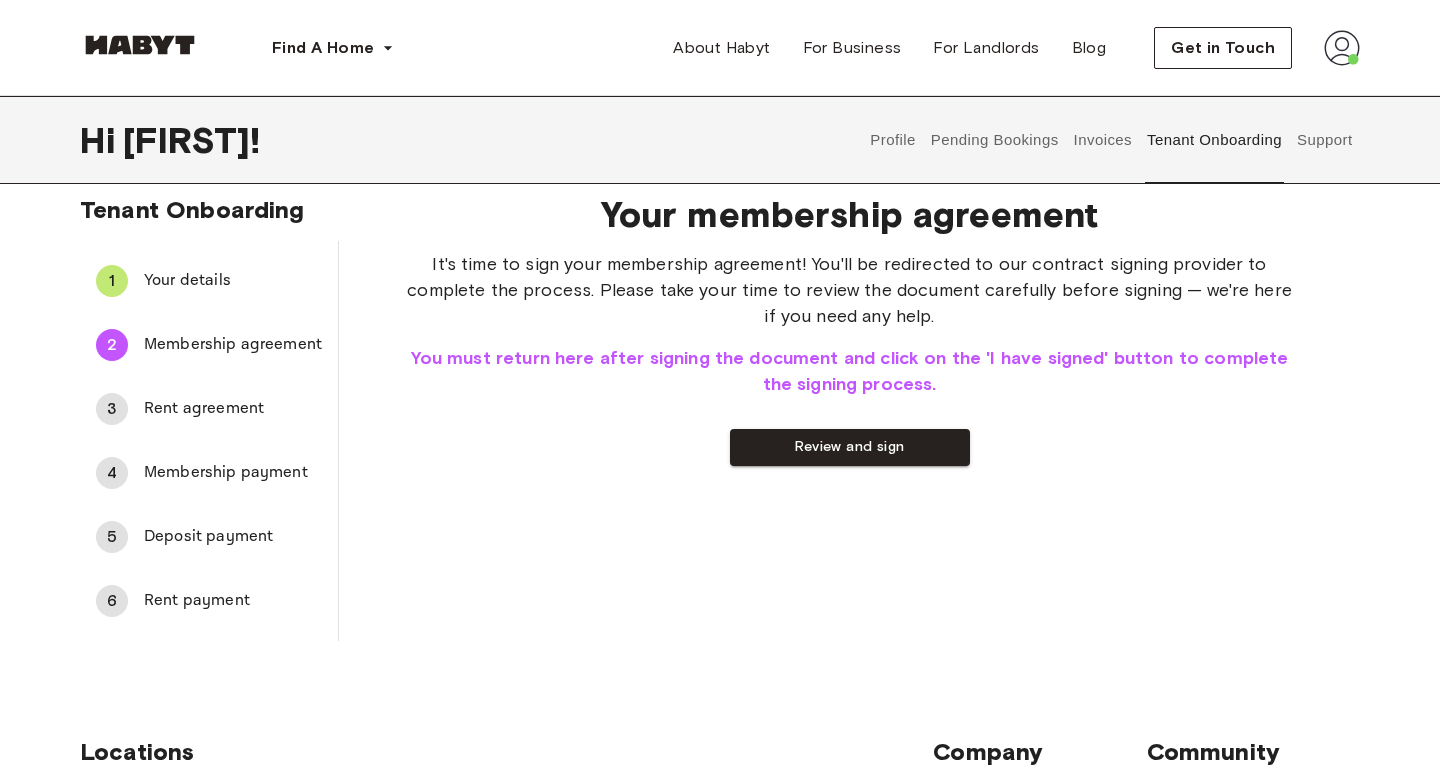 scroll, scrollTop: 0, scrollLeft: 0, axis: both 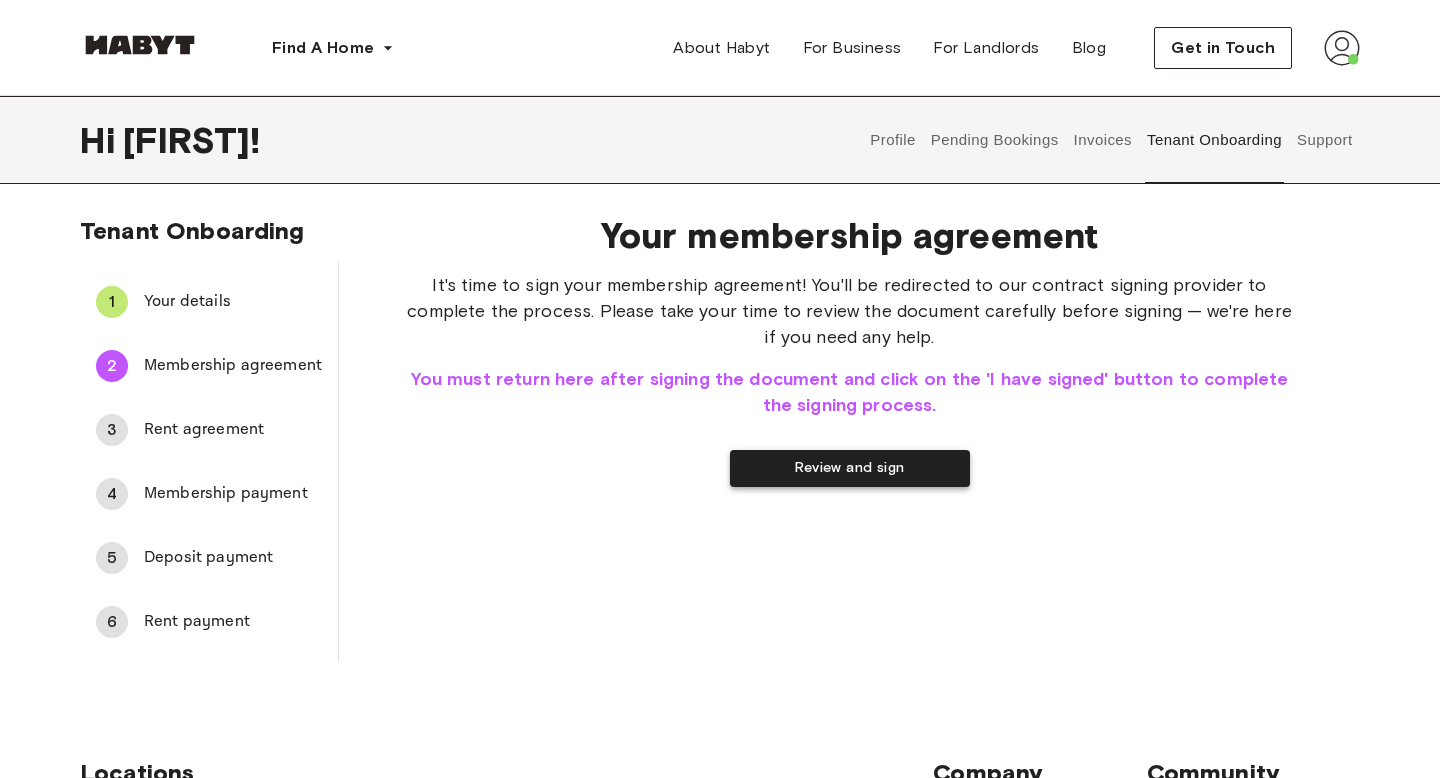 click on "Review and sign" at bounding box center (850, 468) 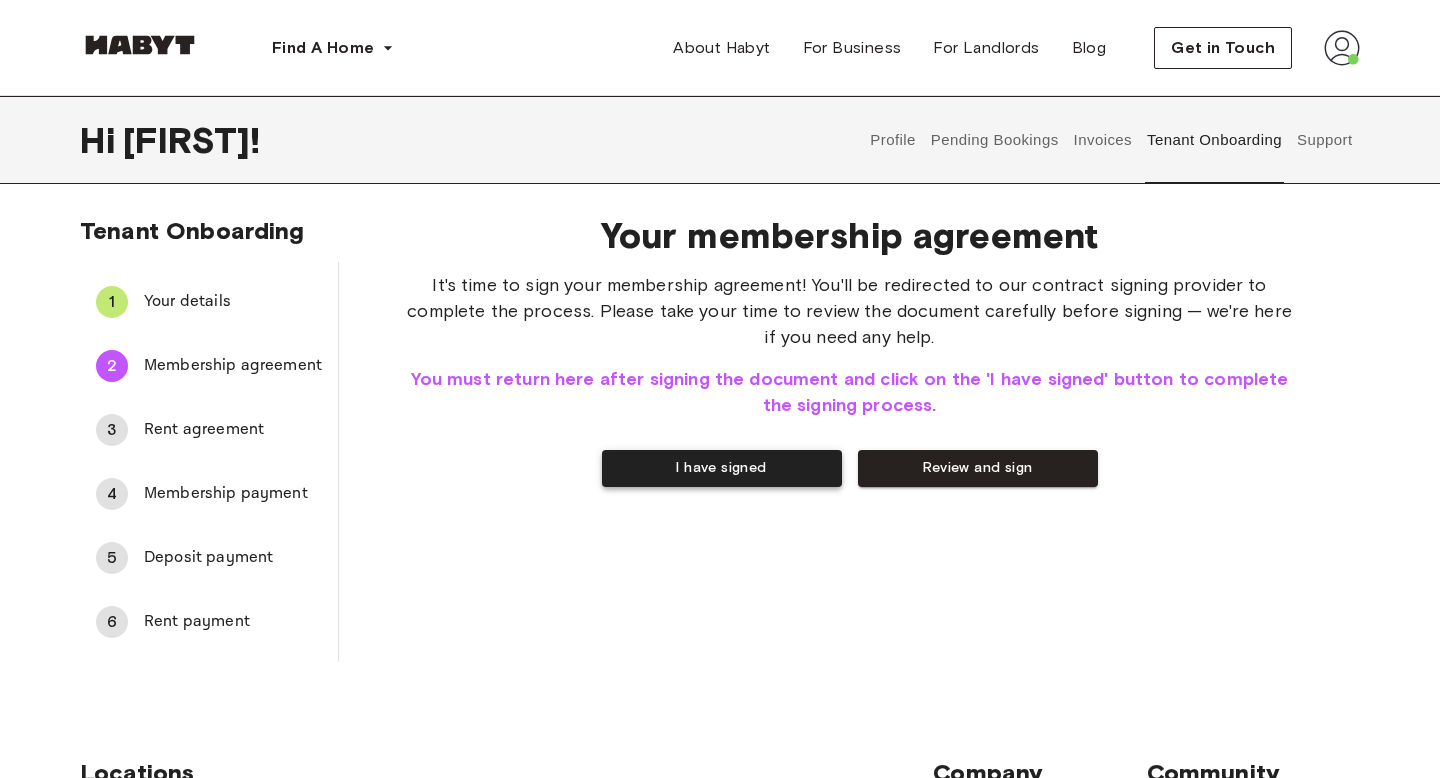 click on "I have signed" at bounding box center [722, 468] 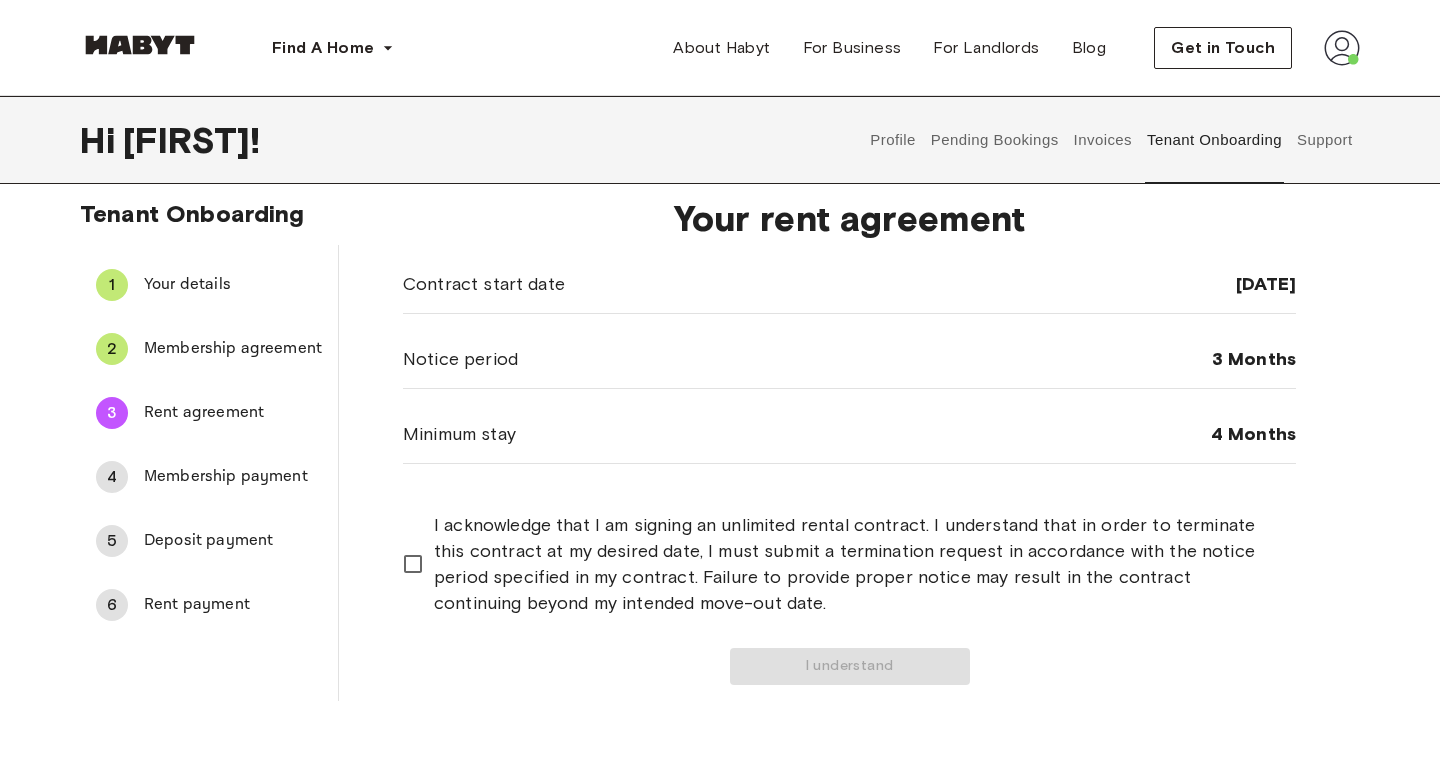 scroll, scrollTop: 19, scrollLeft: 0, axis: vertical 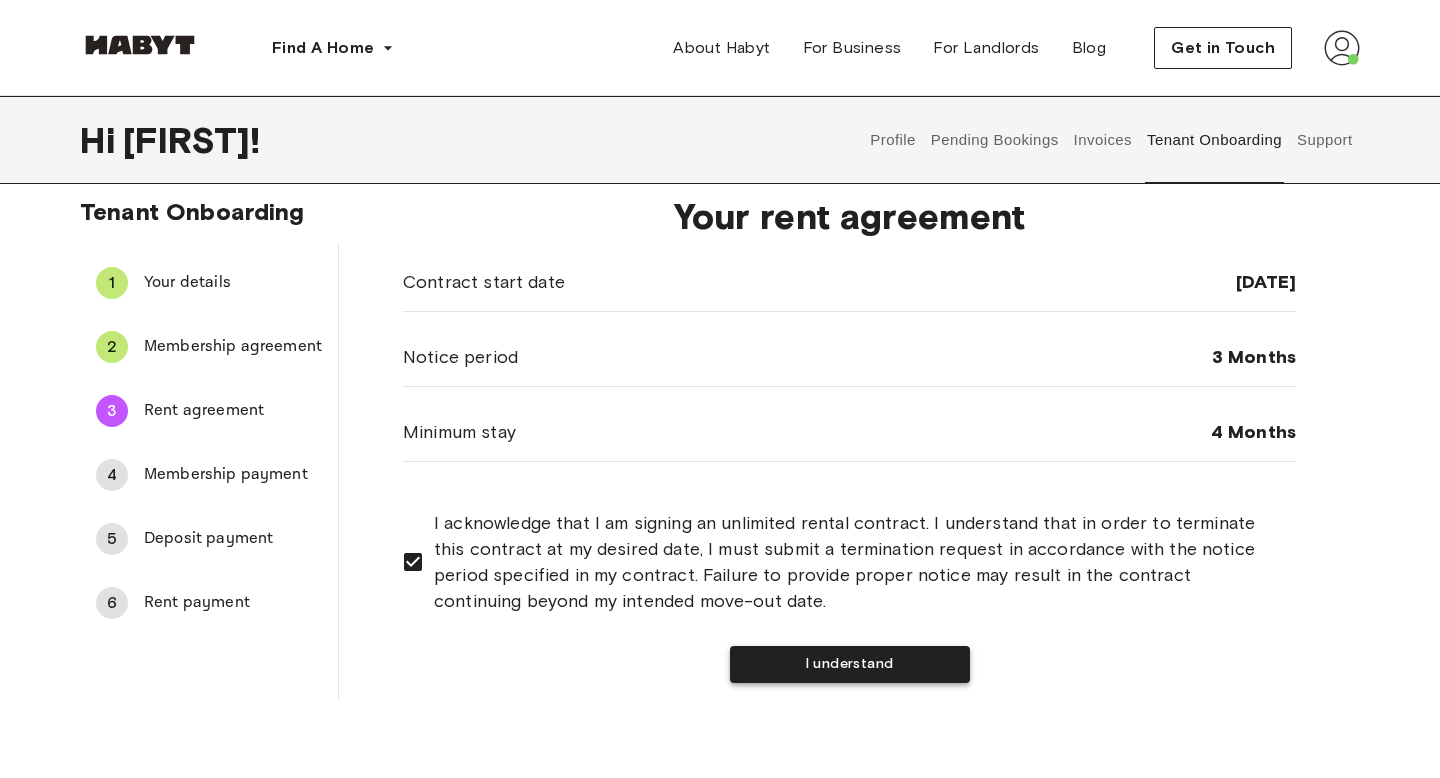 click on "I understand" at bounding box center [850, 664] 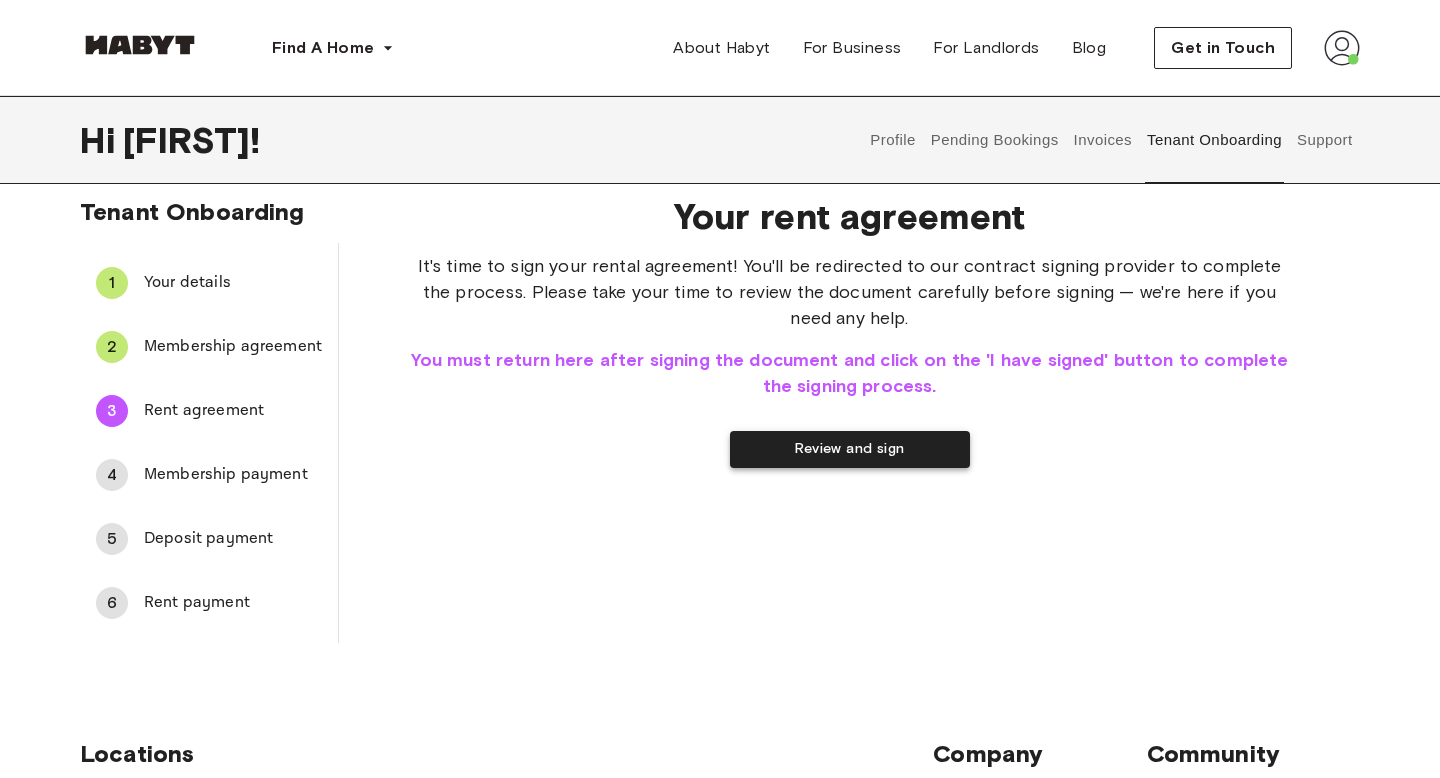 click on "Review and sign" at bounding box center (850, 449) 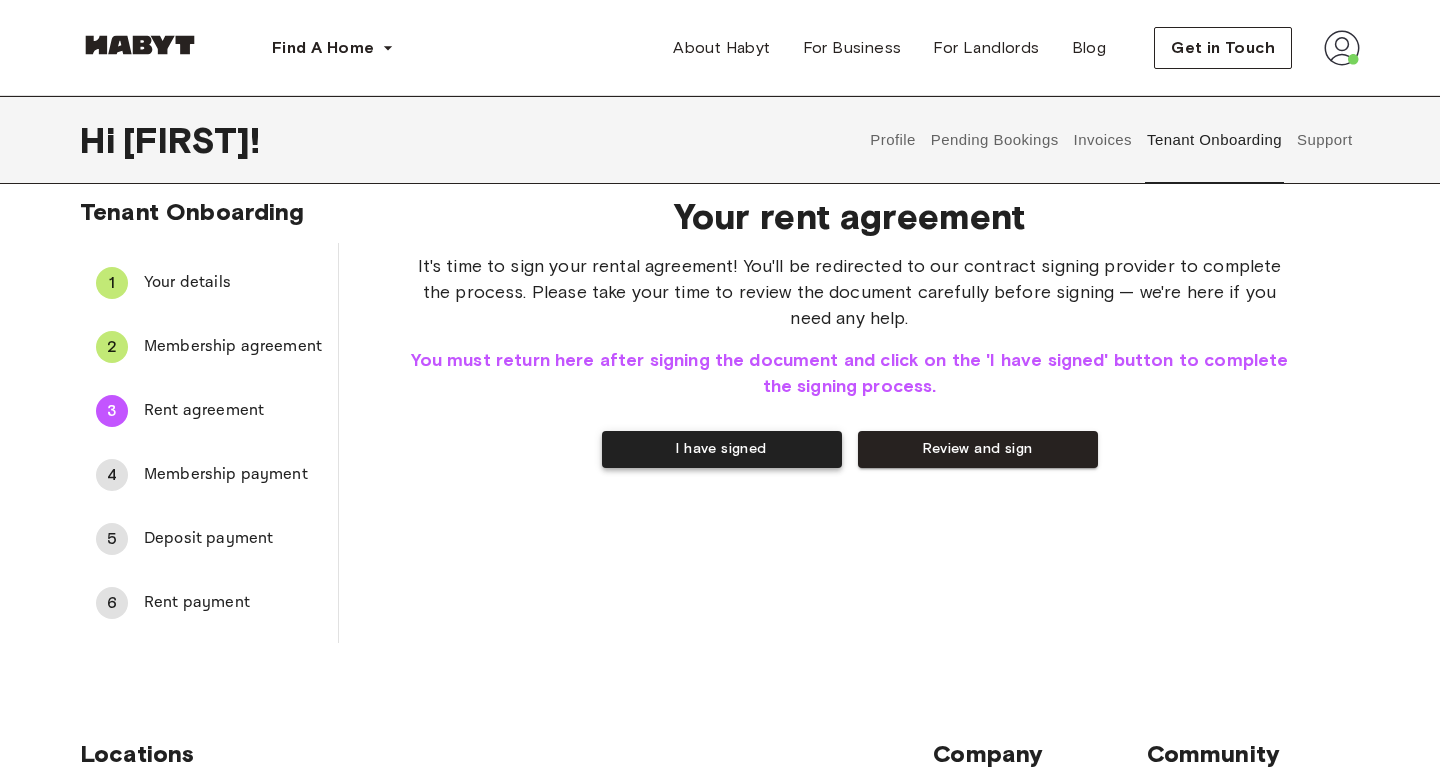 click on "I have signed" at bounding box center [722, 449] 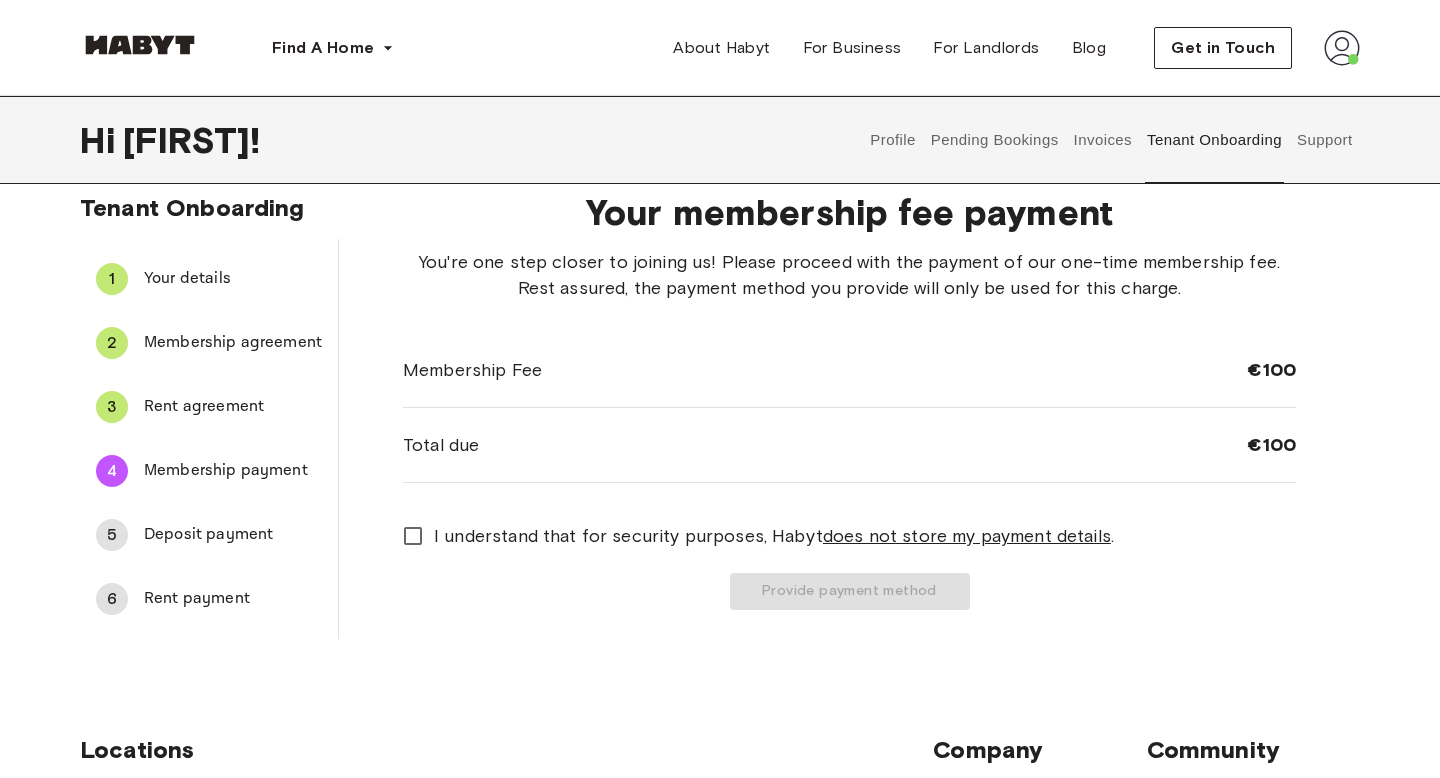 scroll, scrollTop: 25, scrollLeft: 0, axis: vertical 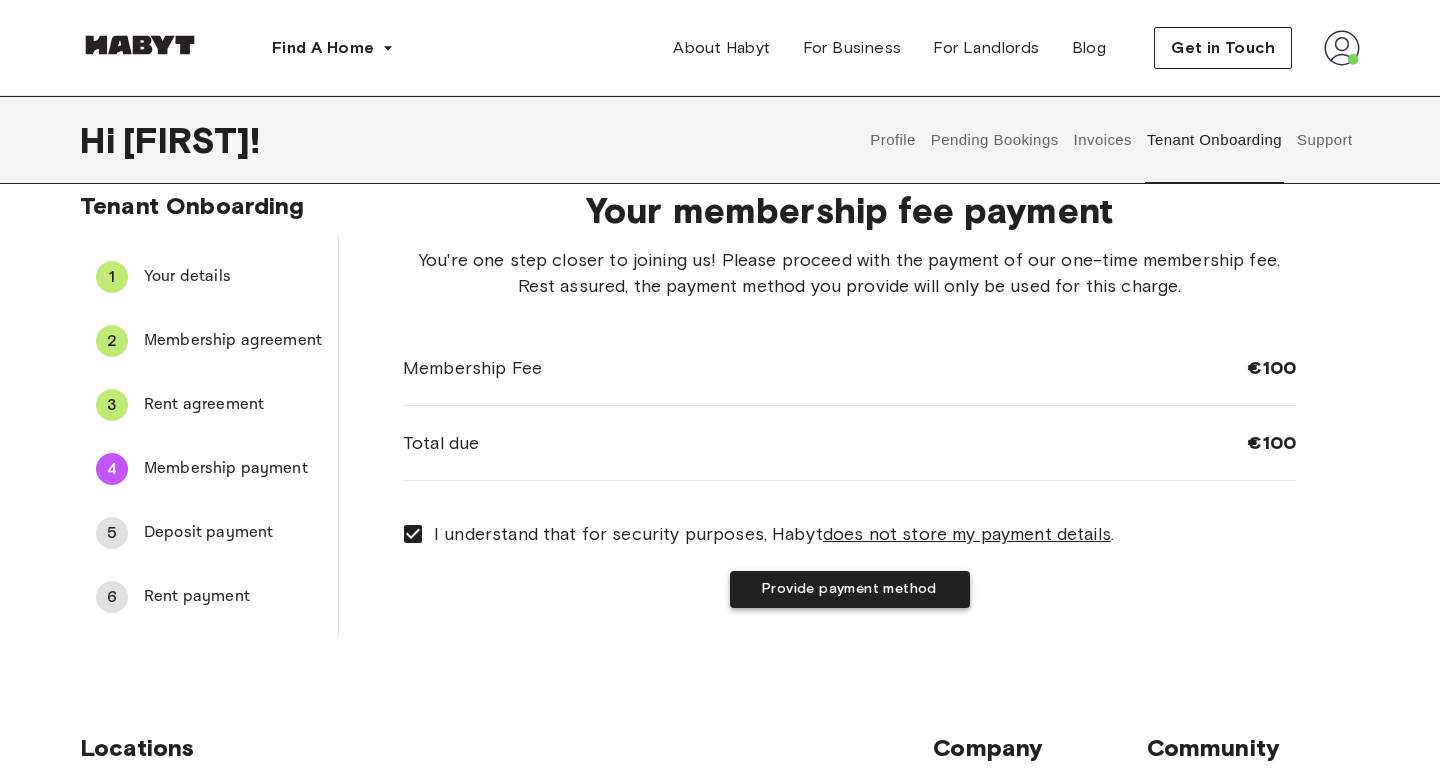 click on "Provide payment method" at bounding box center (850, 589) 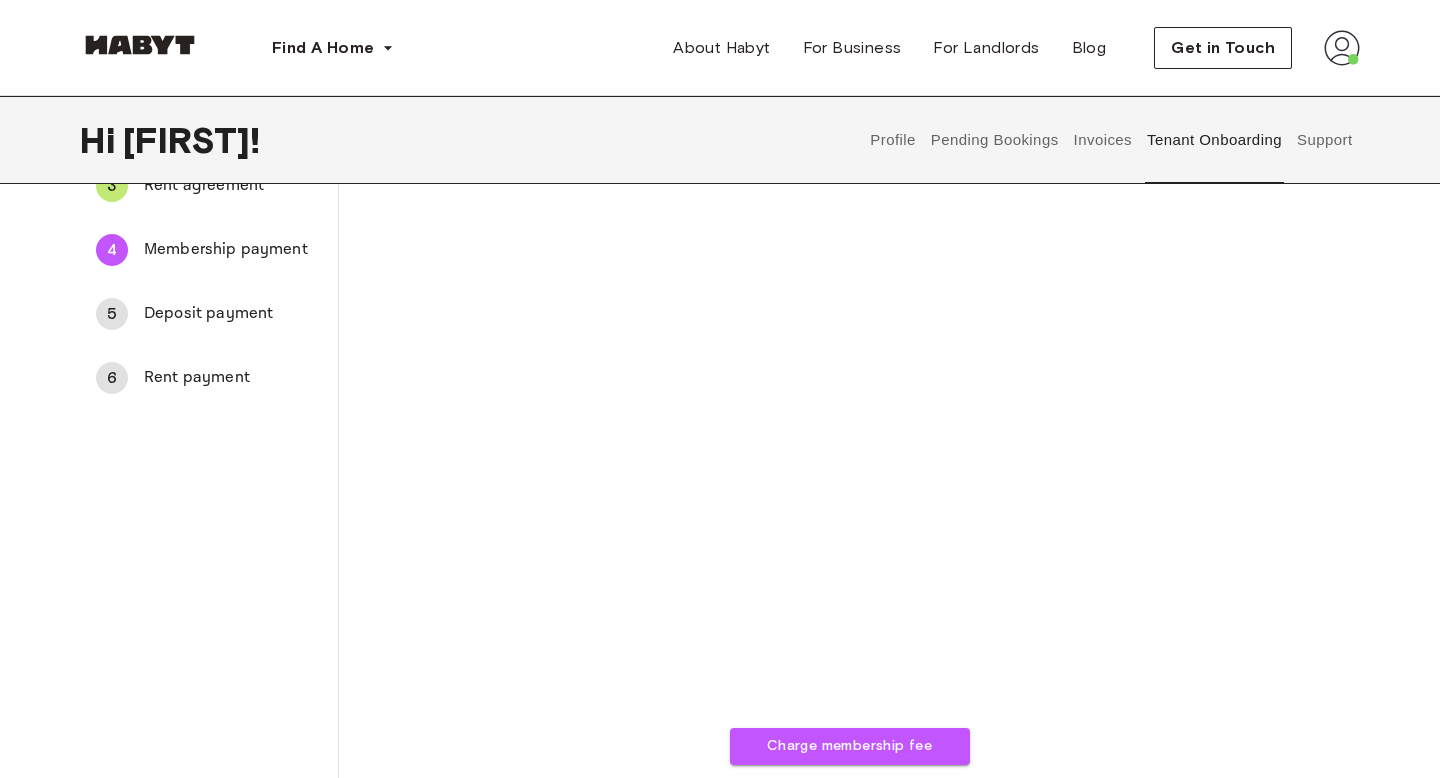 scroll, scrollTop: 248, scrollLeft: 0, axis: vertical 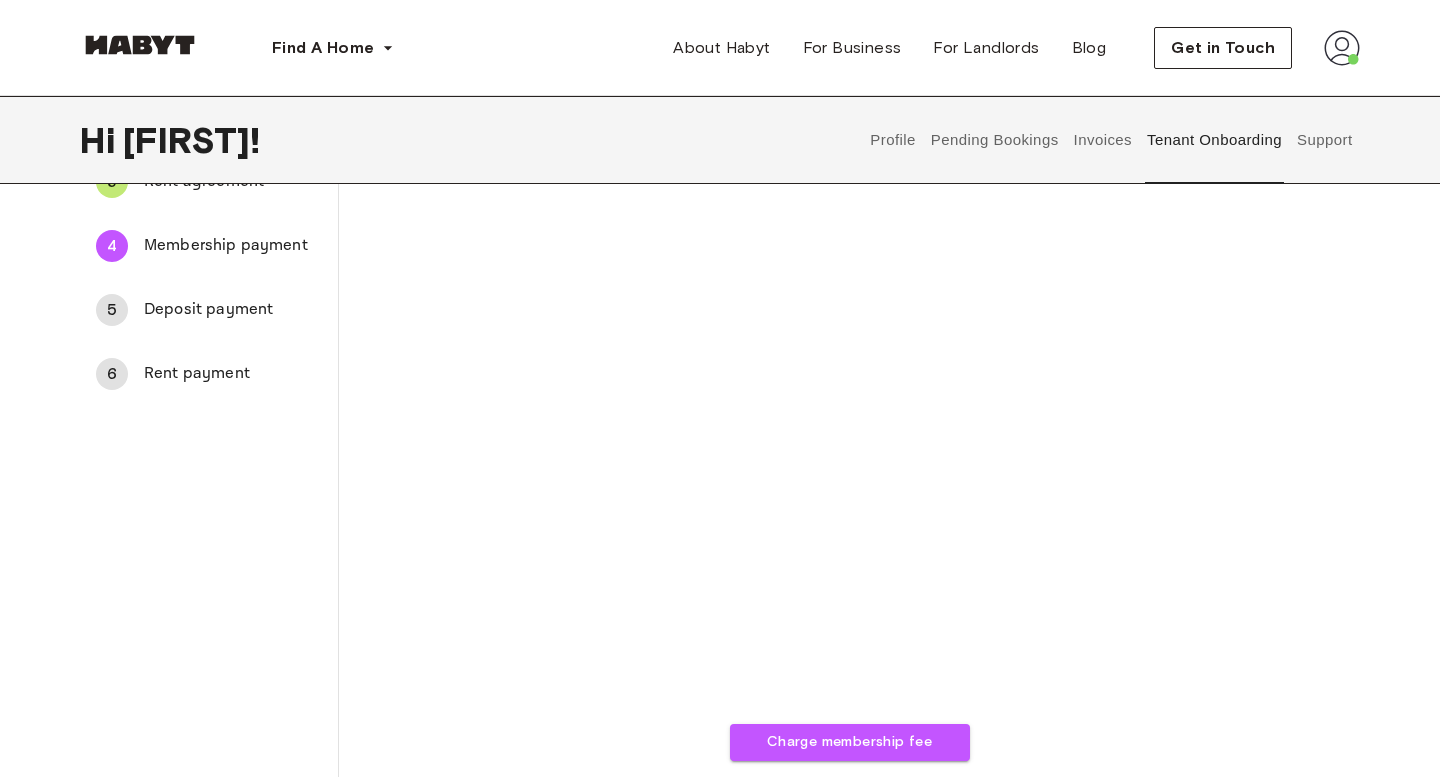 click on "Charge membership fee" at bounding box center [849, 392] 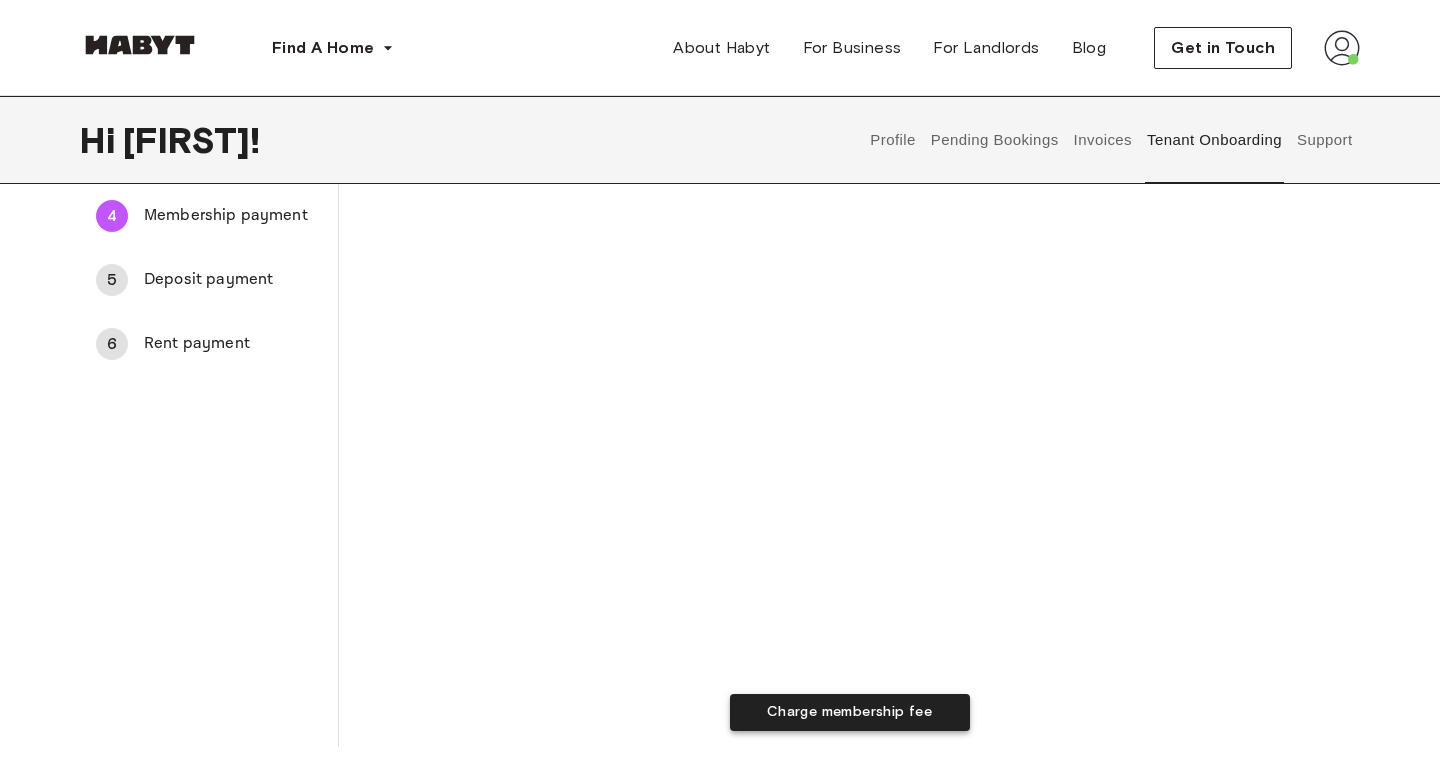 scroll, scrollTop: 344, scrollLeft: 0, axis: vertical 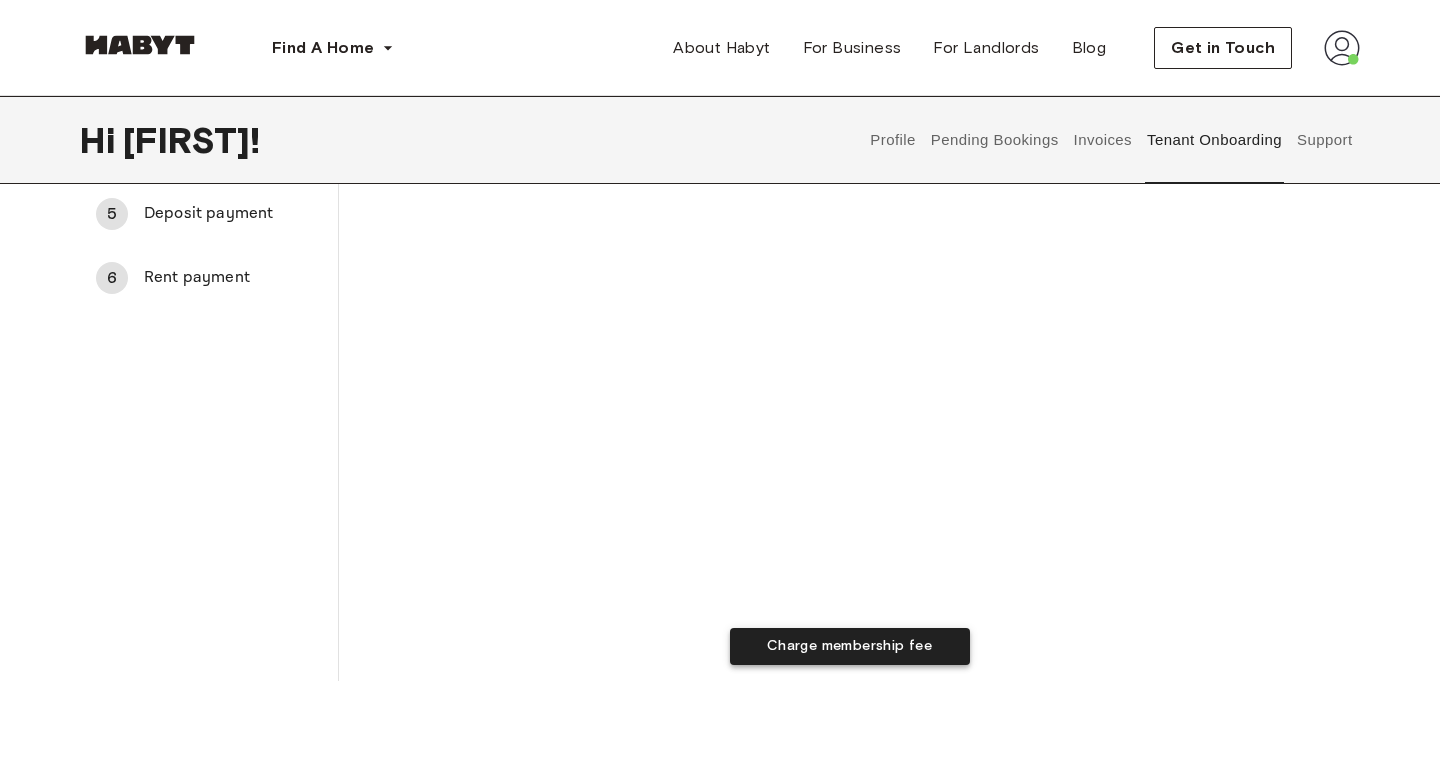 click on "Charge membership fee" at bounding box center [850, 646] 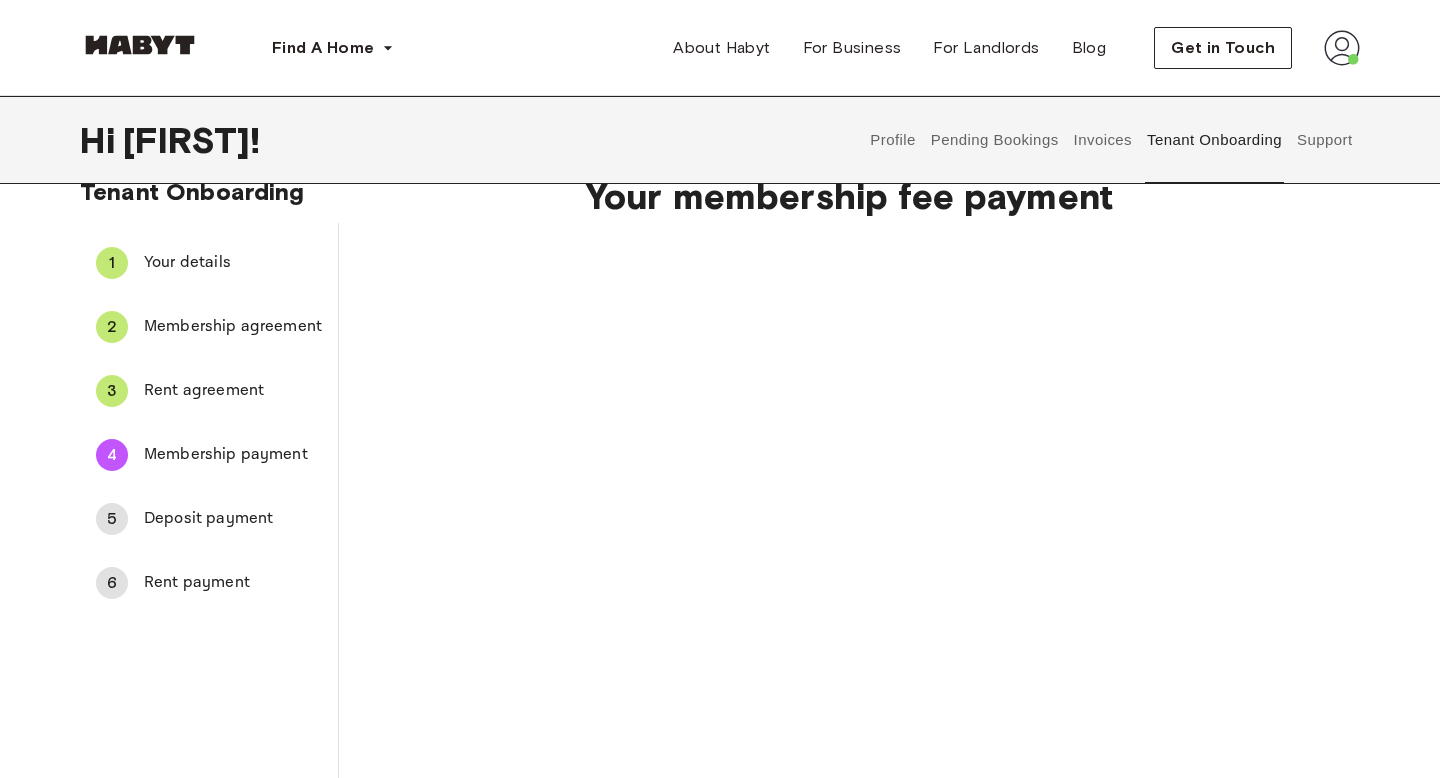 scroll, scrollTop: 35, scrollLeft: 0, axis: vertical 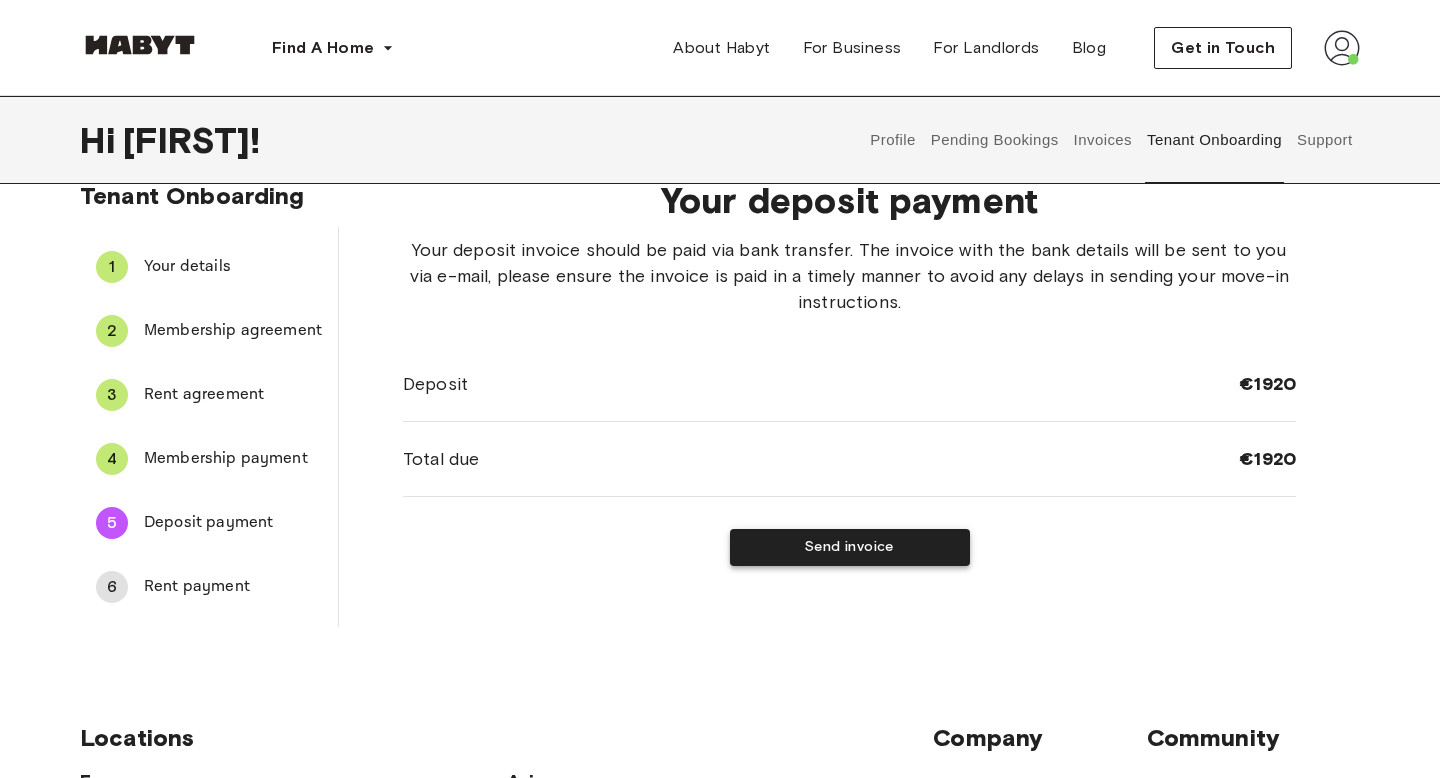 click on "Send invoice" at bounding box center [850, 547] 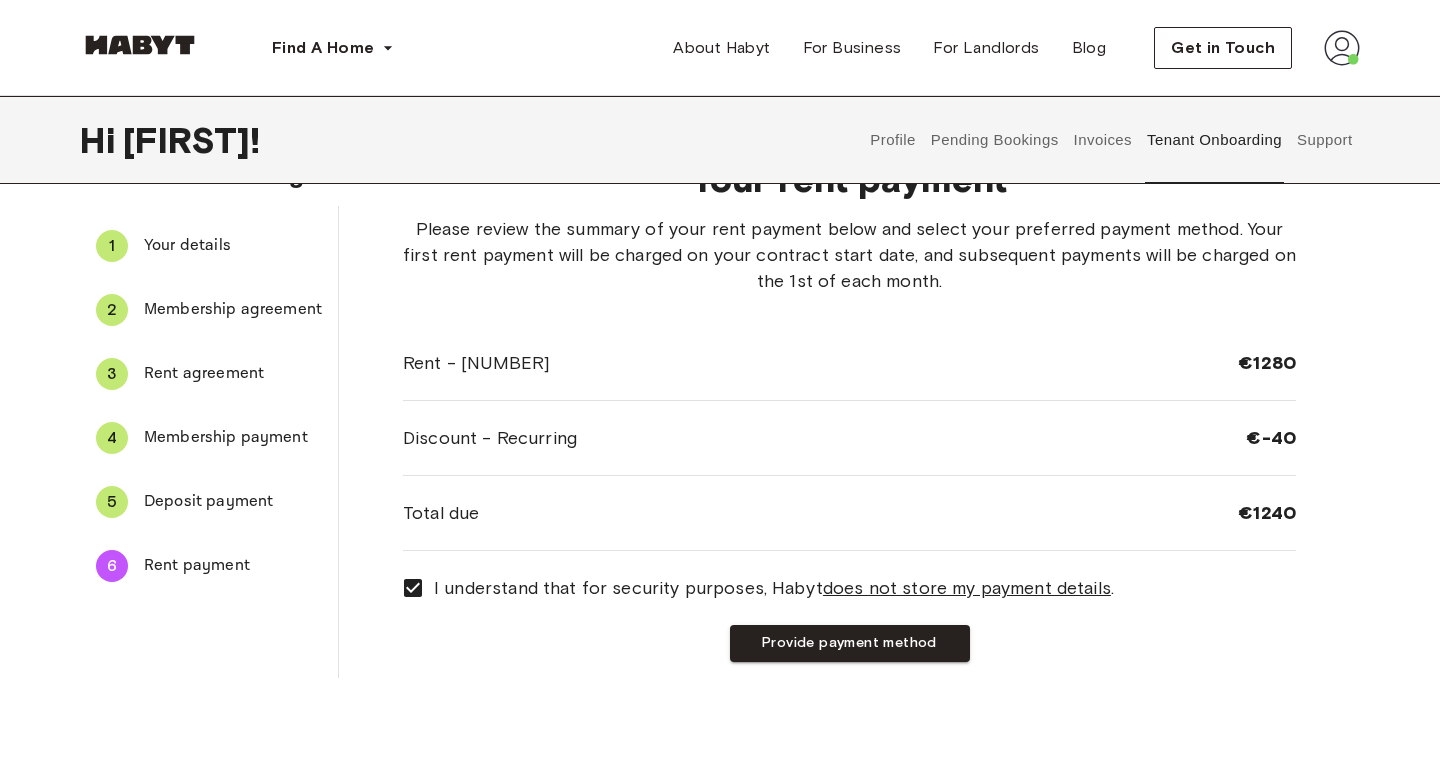 scroll, scrollTop: 58, scrollLeft: 0, axis: vertical 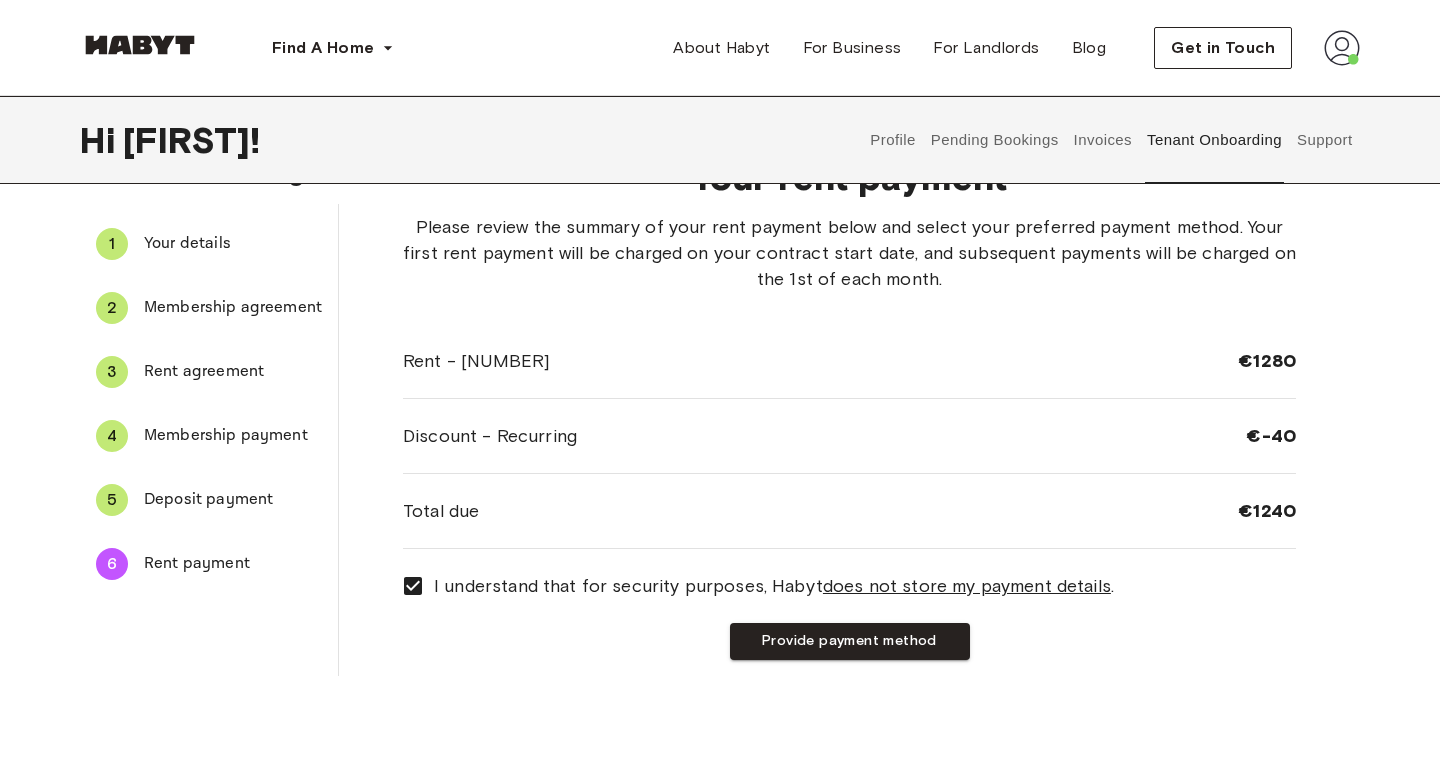 click on "Deposit payment" at bounding box center (233, 500) 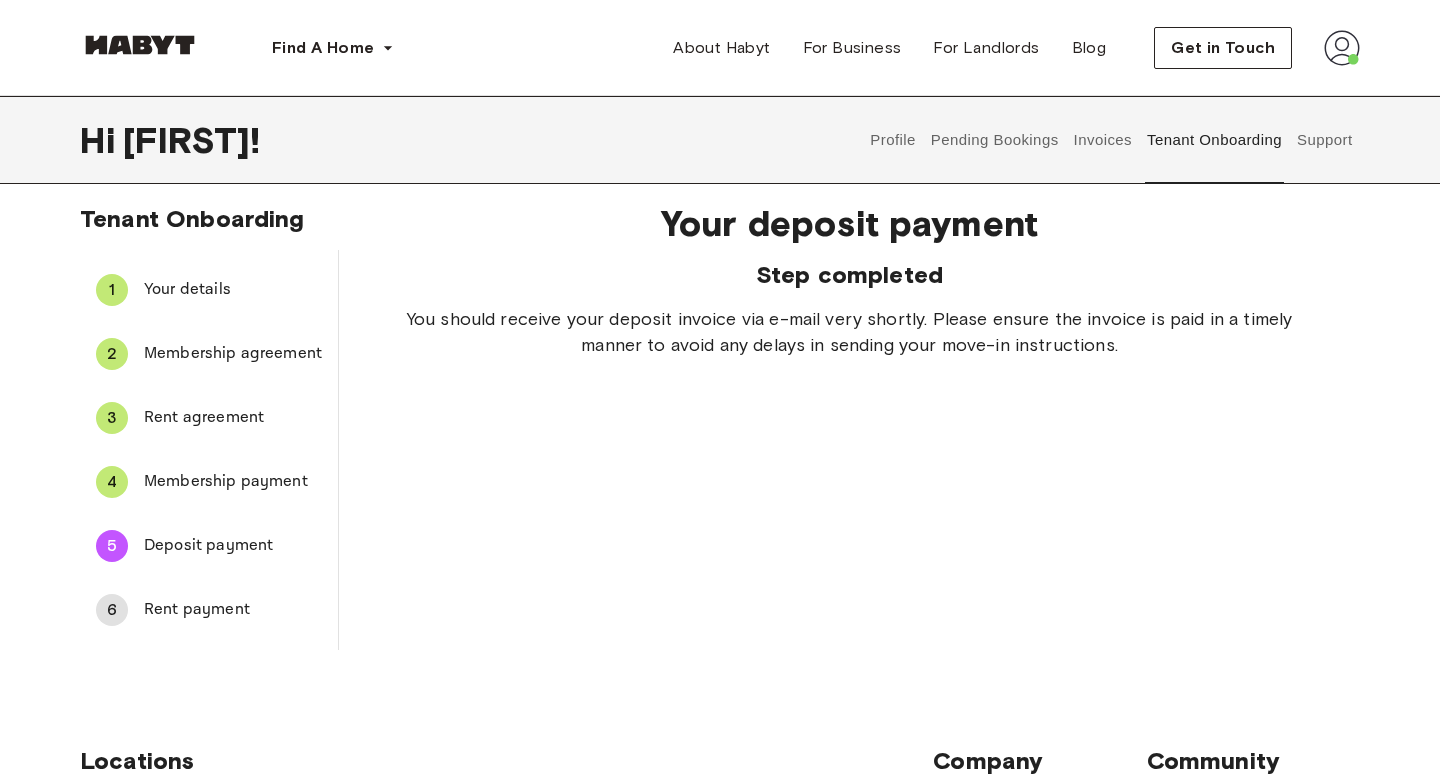 scroll, scrollTop: 0, scrollLeft: 0, axis: both 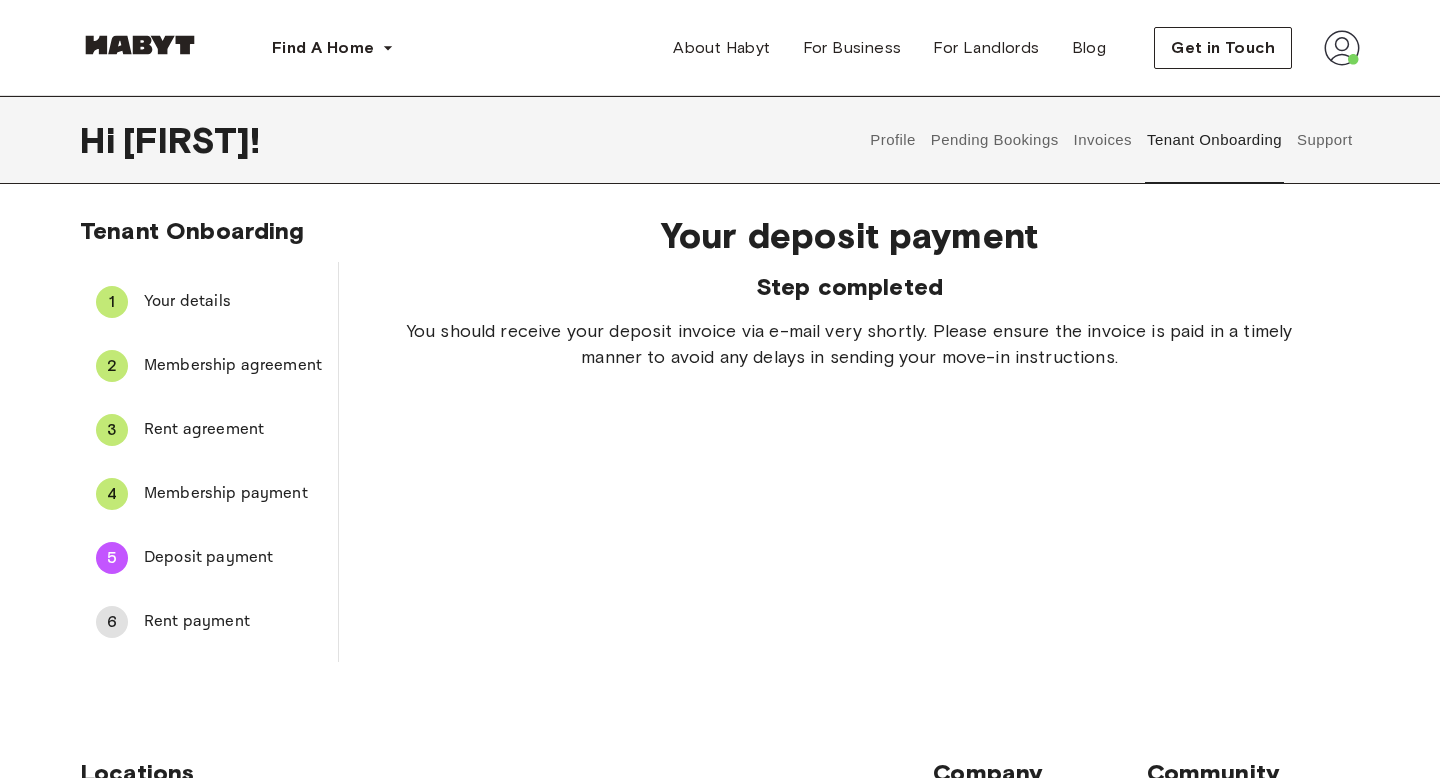click on "Rent payment" at bounding box center [233, 622] 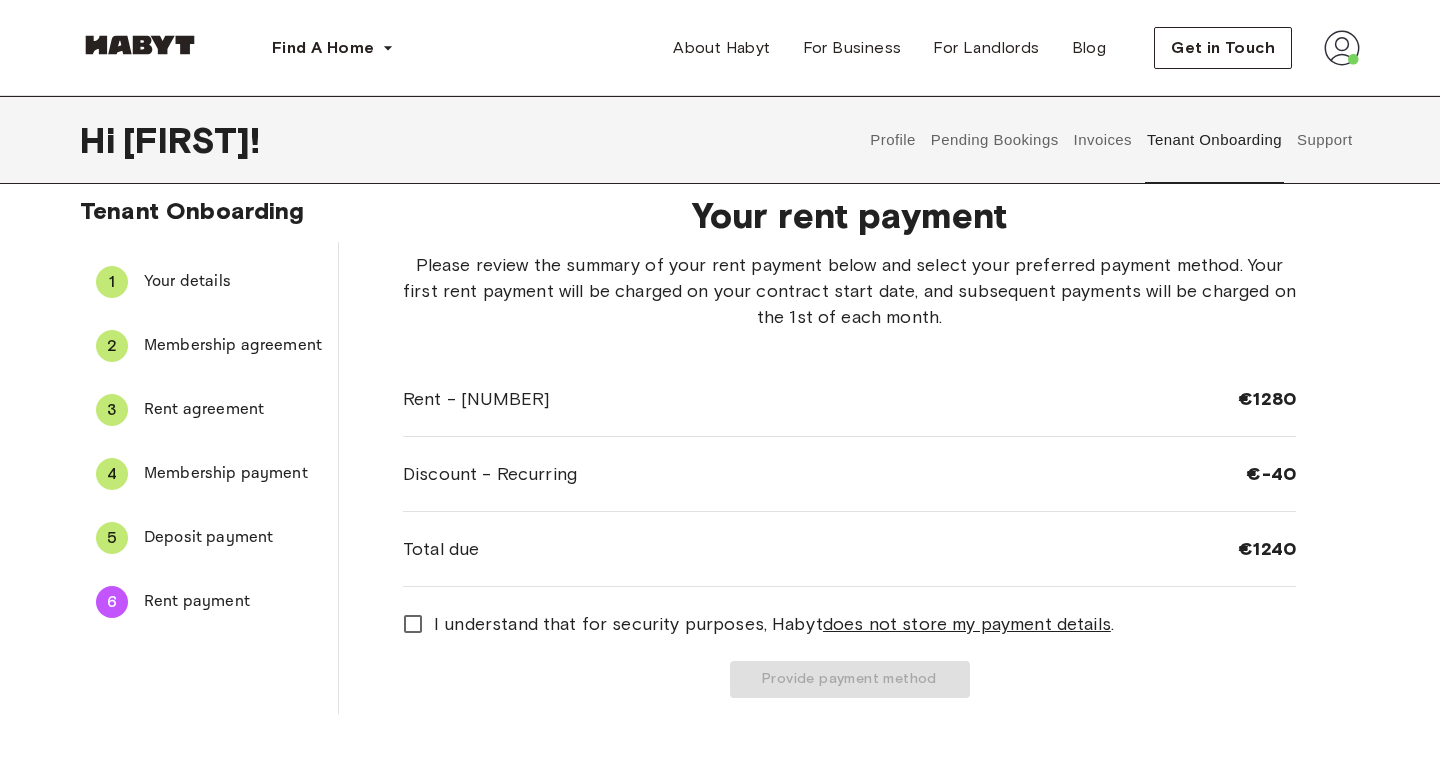 scroll, scrollTop: 24, scrollLeft: 0, axis: vertical 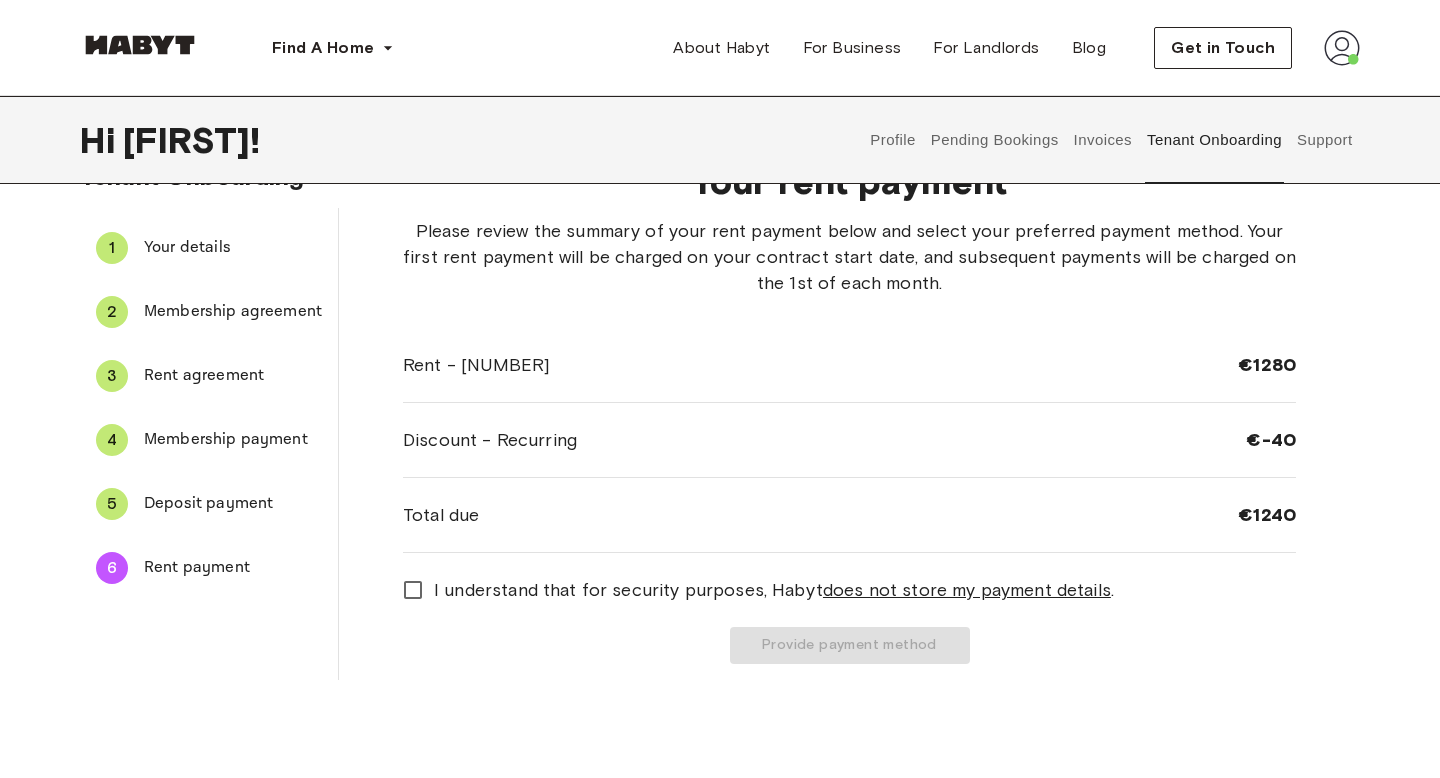 click on "Deposit payment" at bounding box center (233, 504) 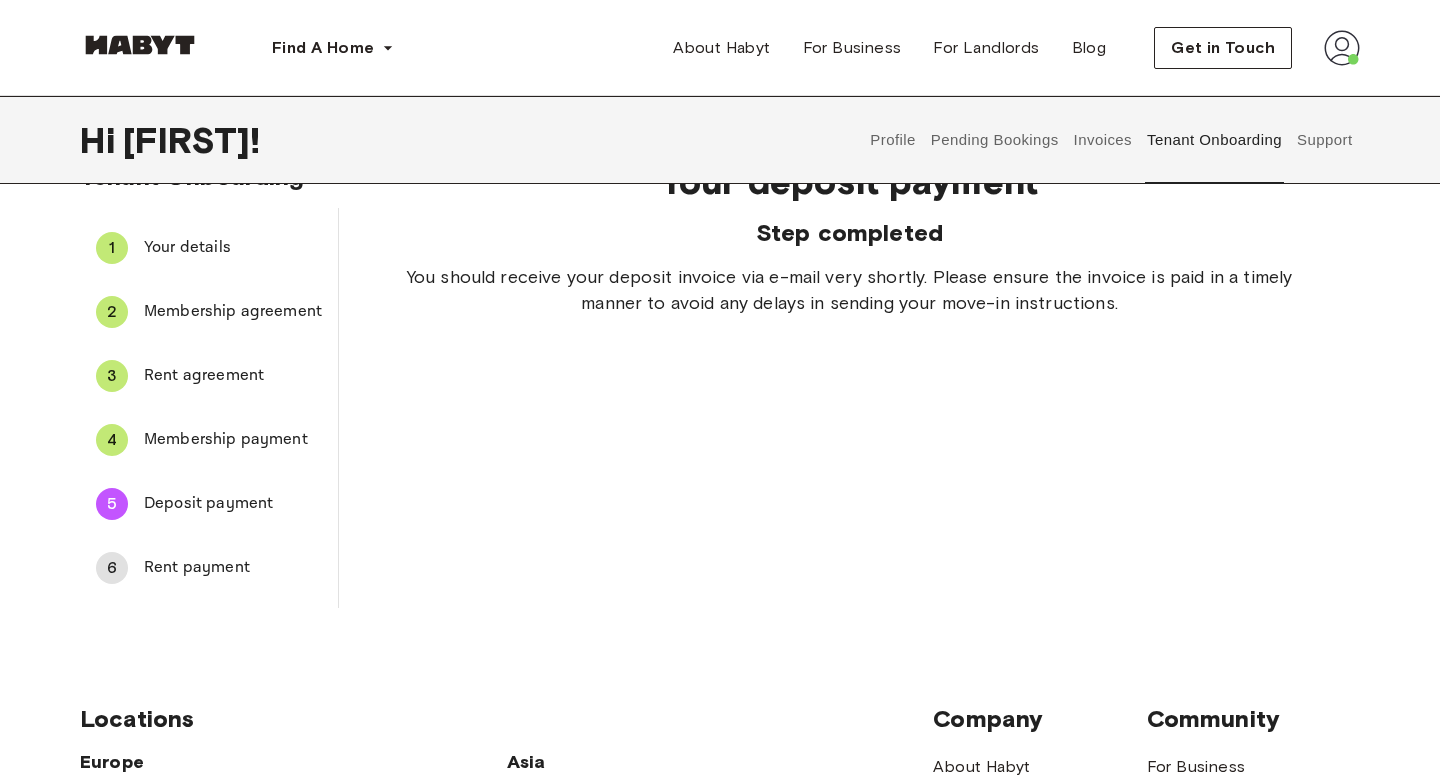 click on "Rent payment" at bounding box center (233, 568) 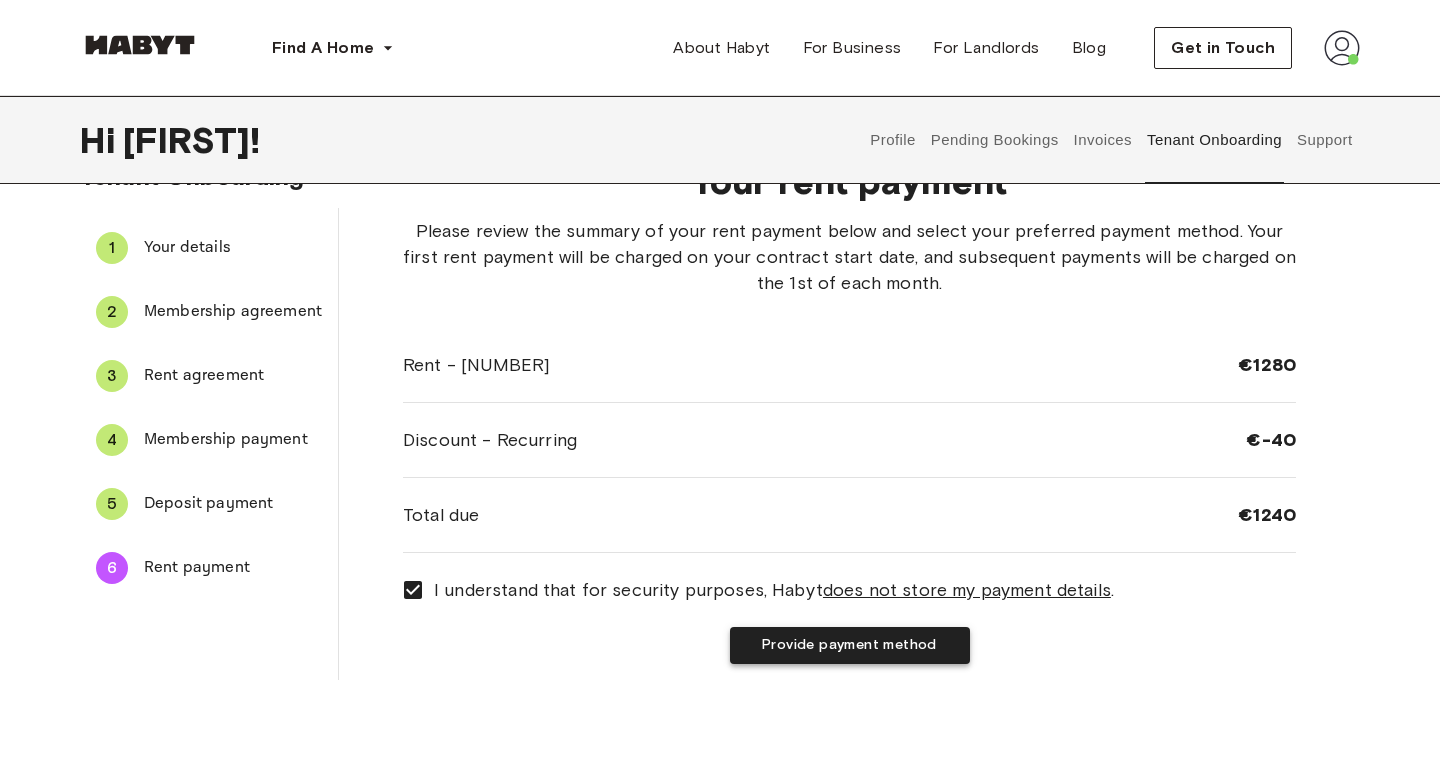 click on "Provide payment method" at bounding box center (850, 645) 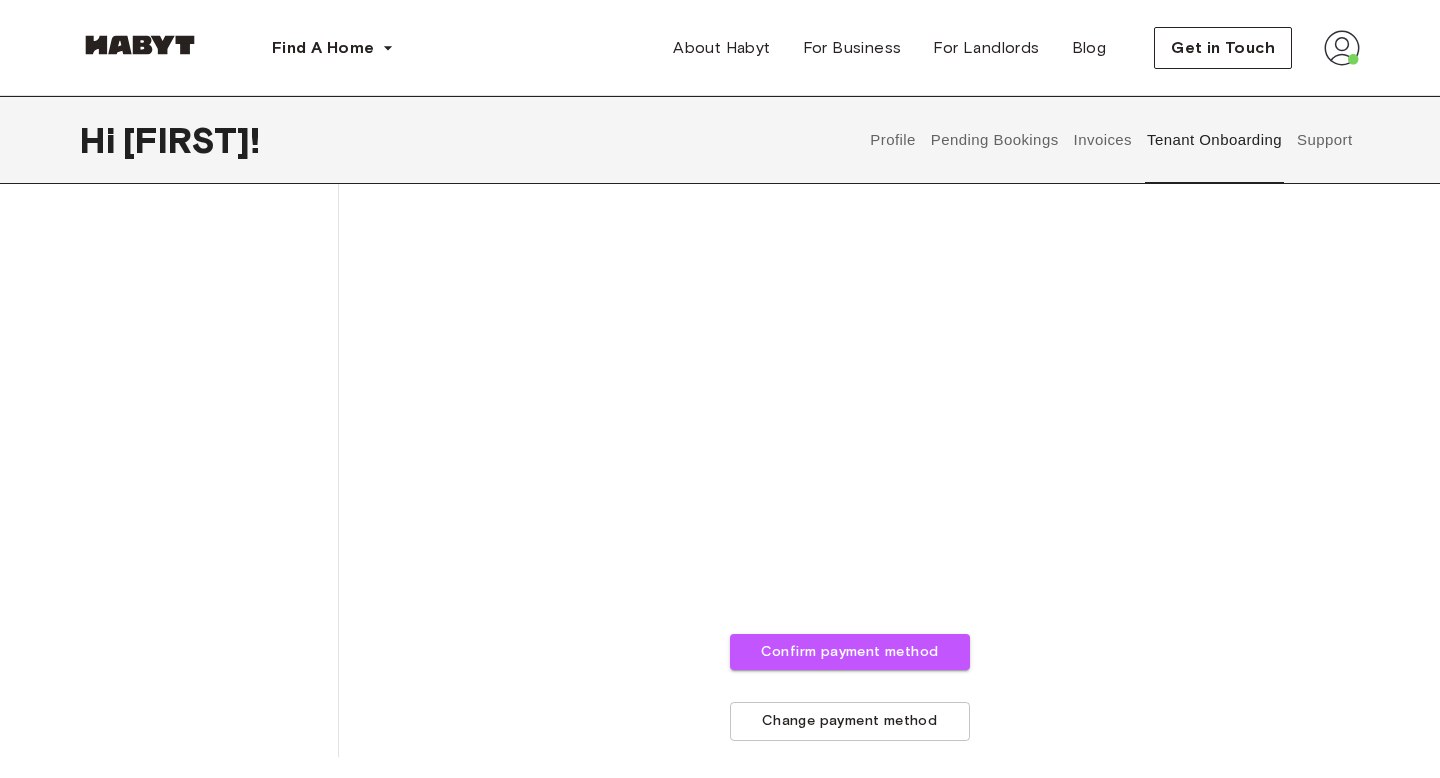 scroll, scrollTop: 501, scrollLeft: 0, axis: vertical 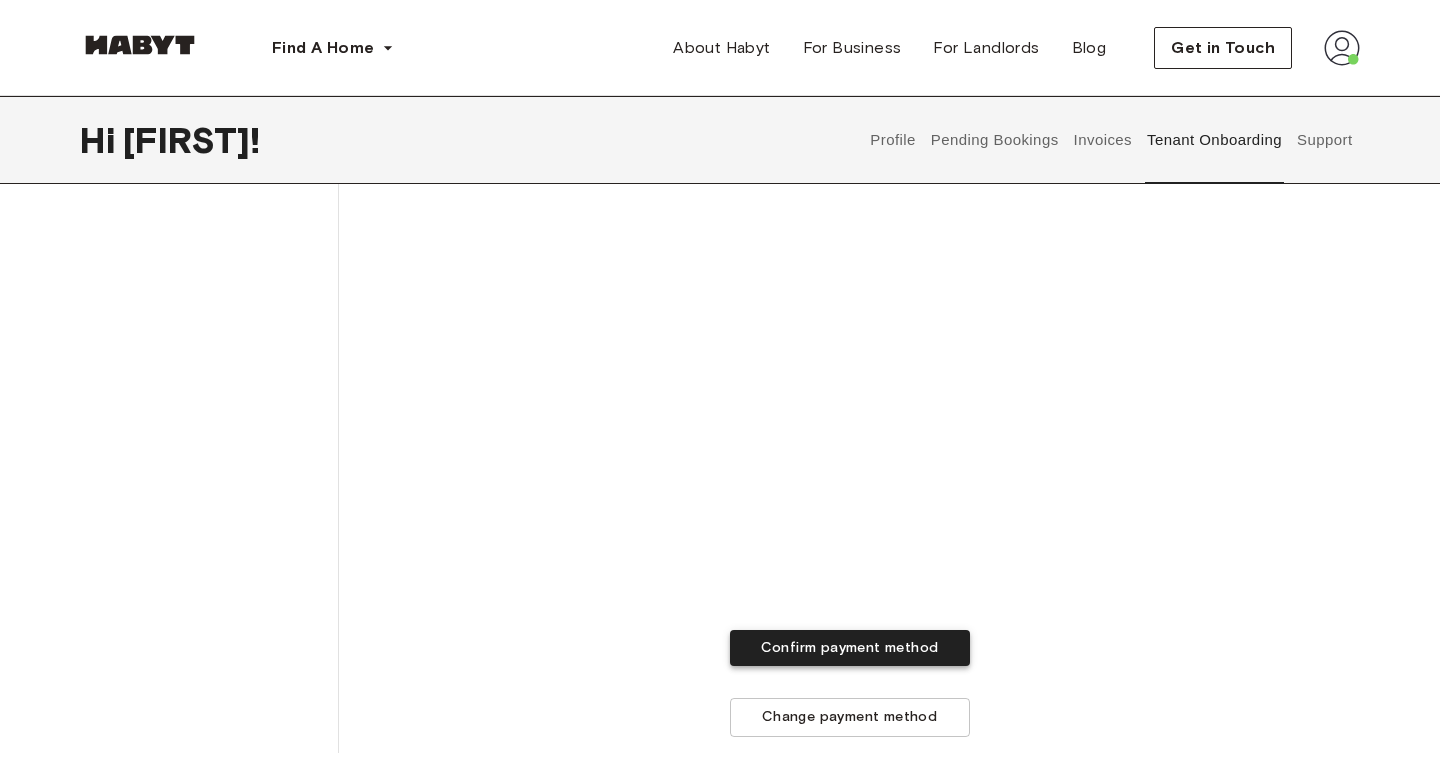 click on "Confirm payment method" at bounding box center (850, 648) 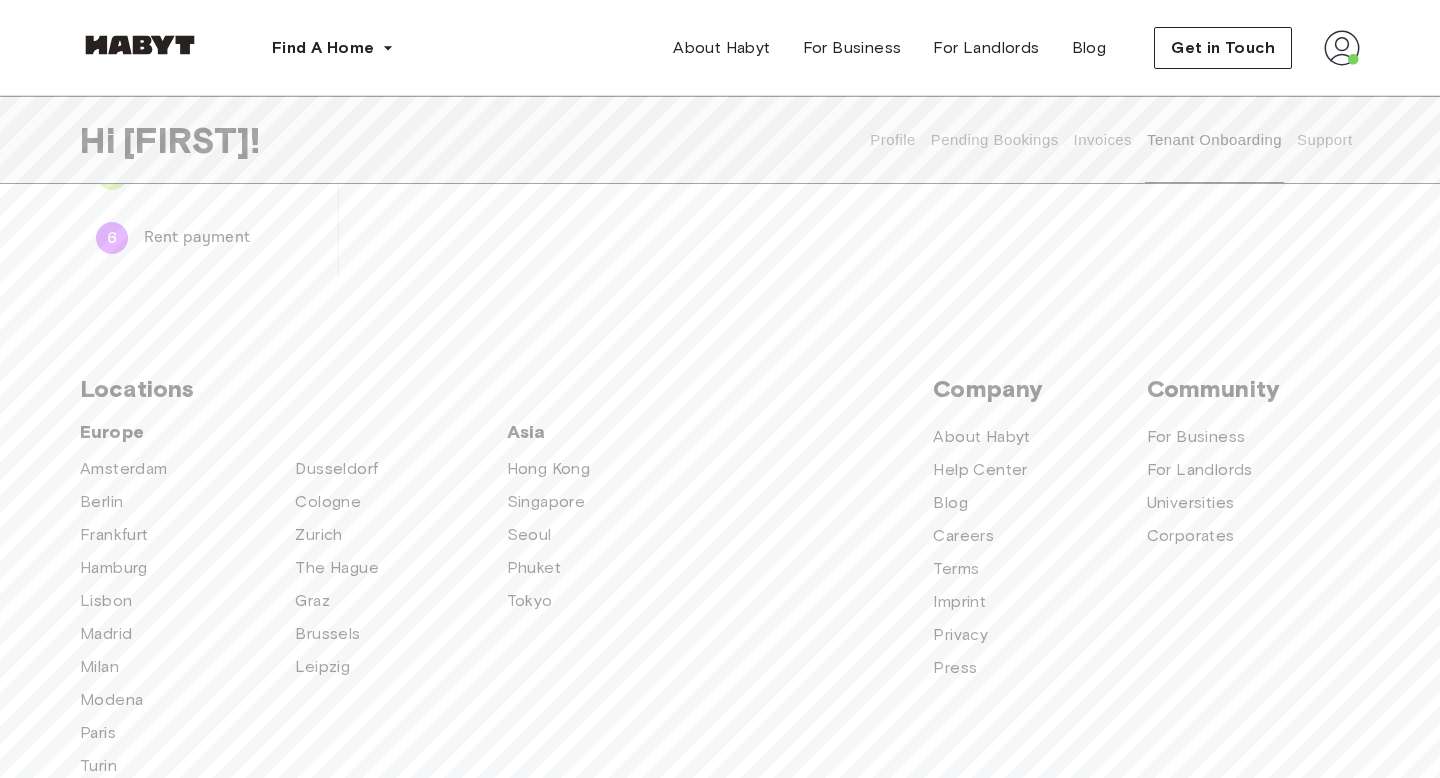 scroll, scrollTop: 338, scrollLeft: 0, axis: vertical 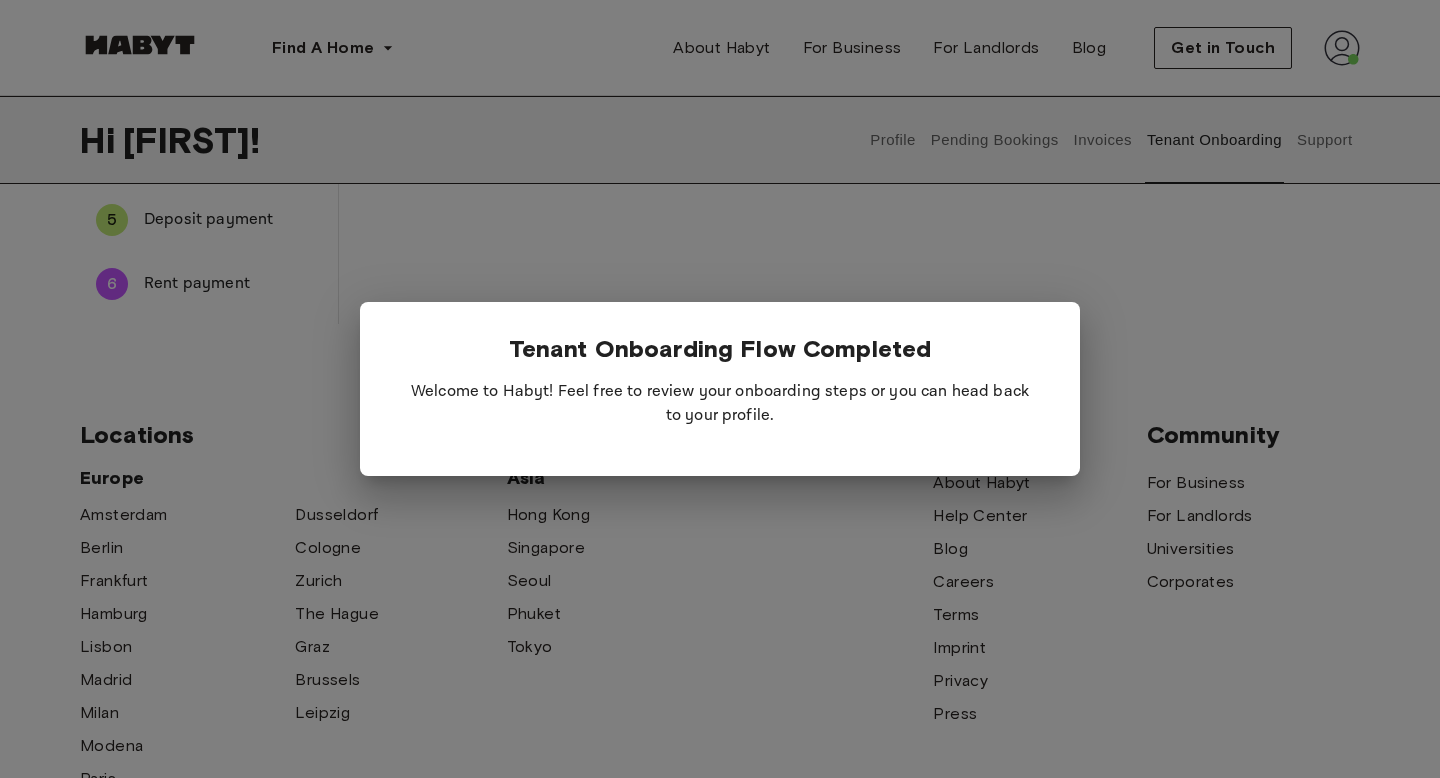 click at bounding box center (720, 389) 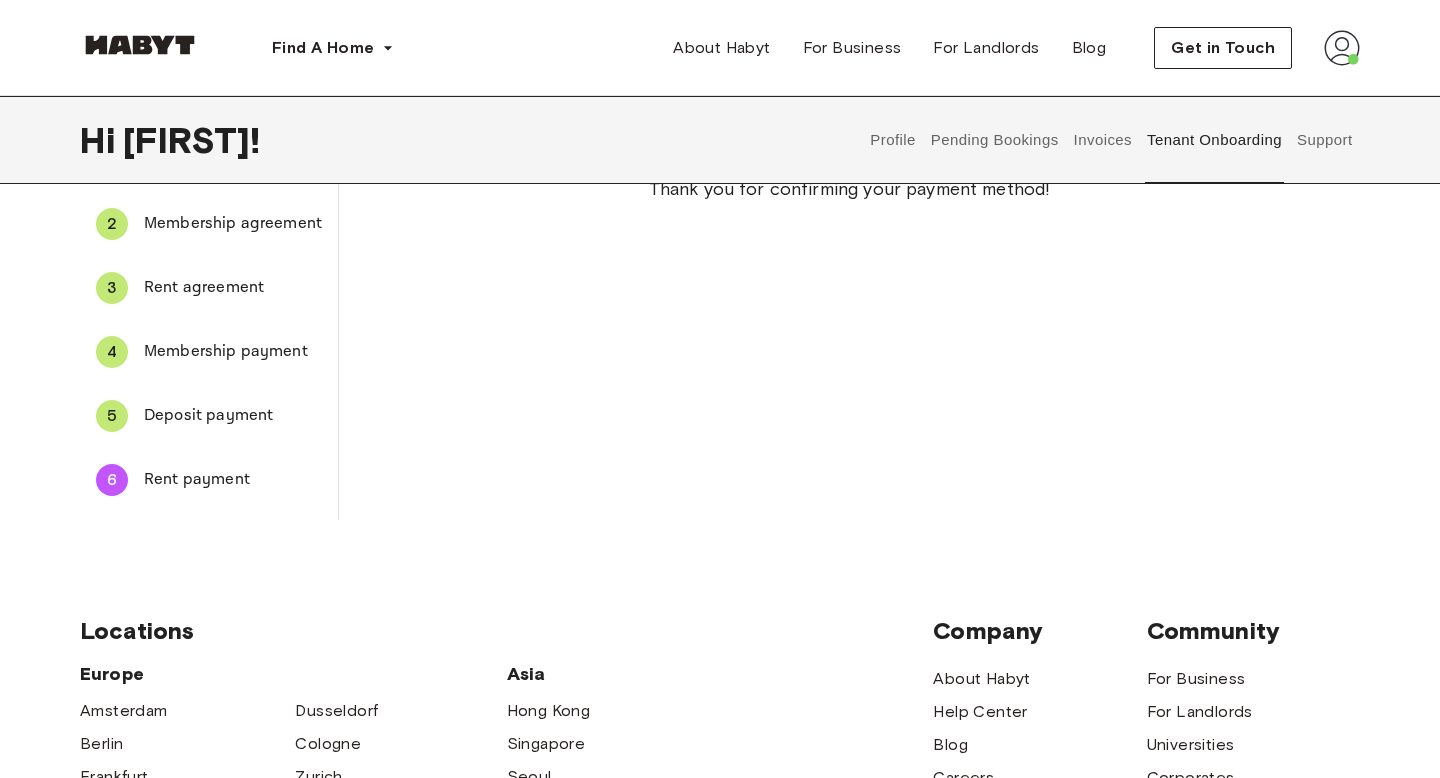 scroll, scrollTop: 0, scrollLeft: 0, axis: both 